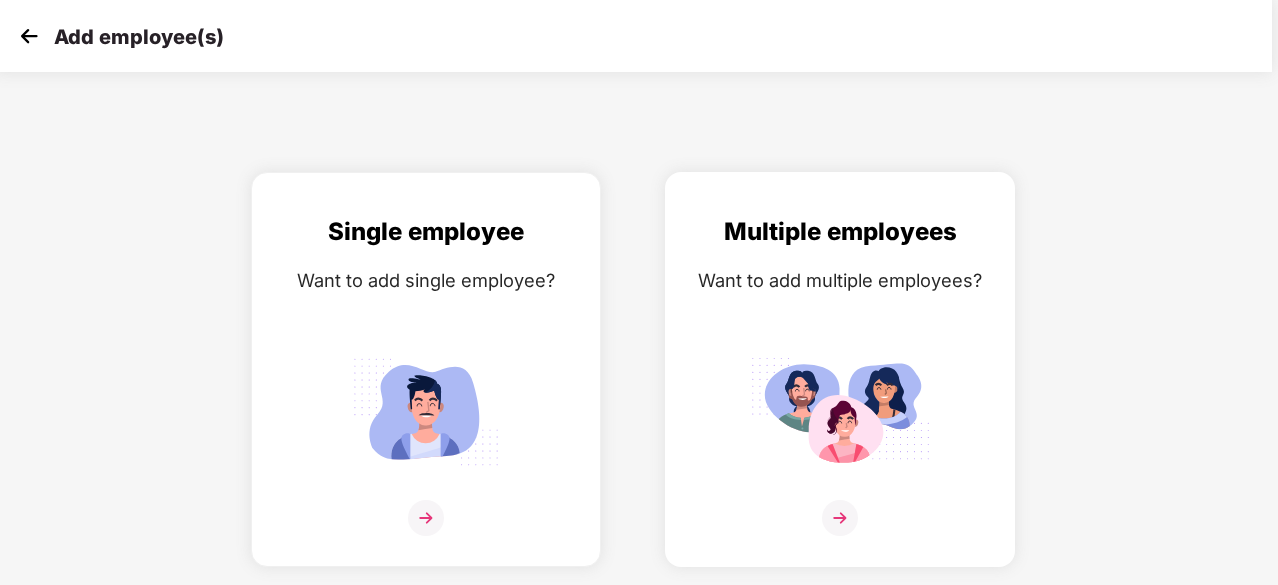 scroll, scrollTop: 0, scrollLeft: 5, axis: horizontal 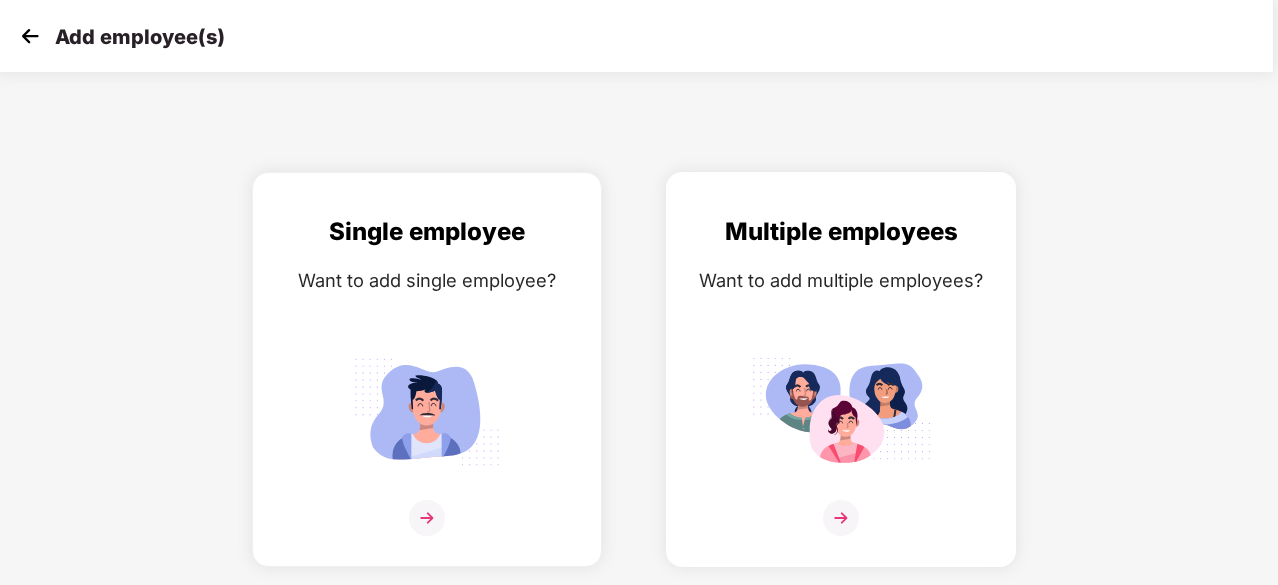 click on "Multiple employees Want to add multiple employees?" at bounding box center (841, 387) 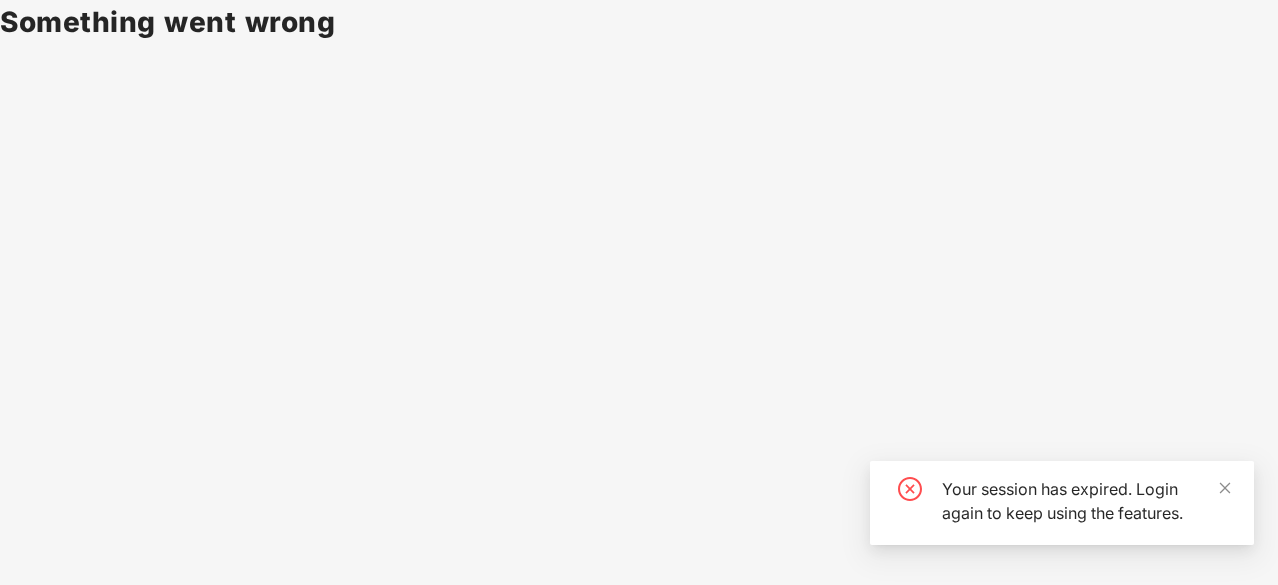 scroll, scrollTop: 0, scrollLeft: 0, axis: both 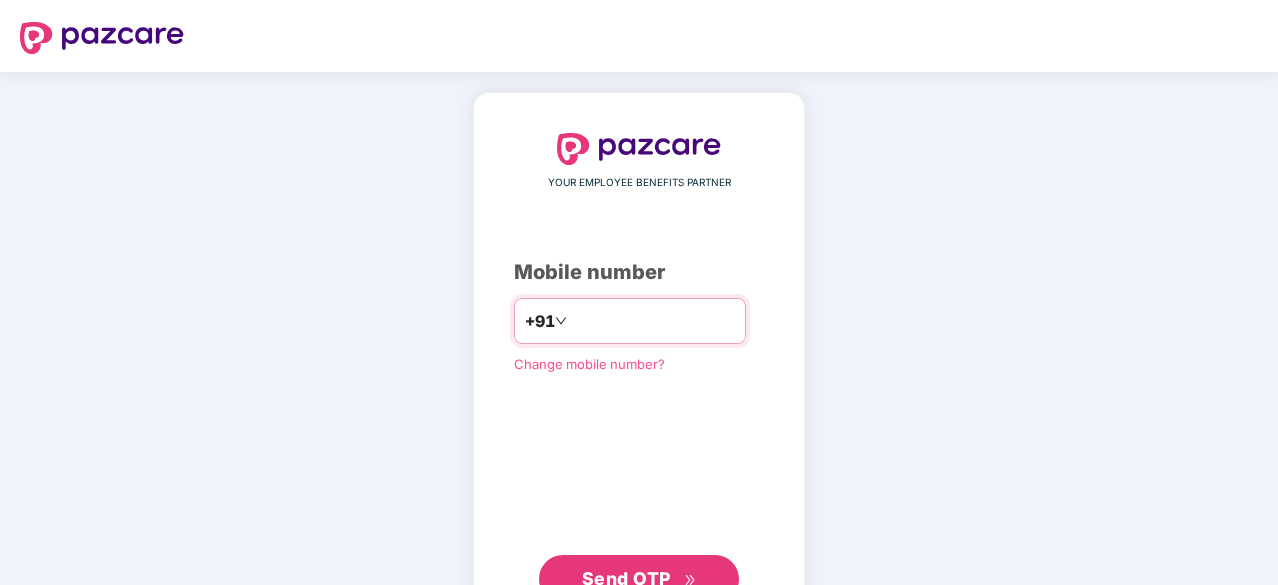 click at bounding box center [653, 321] 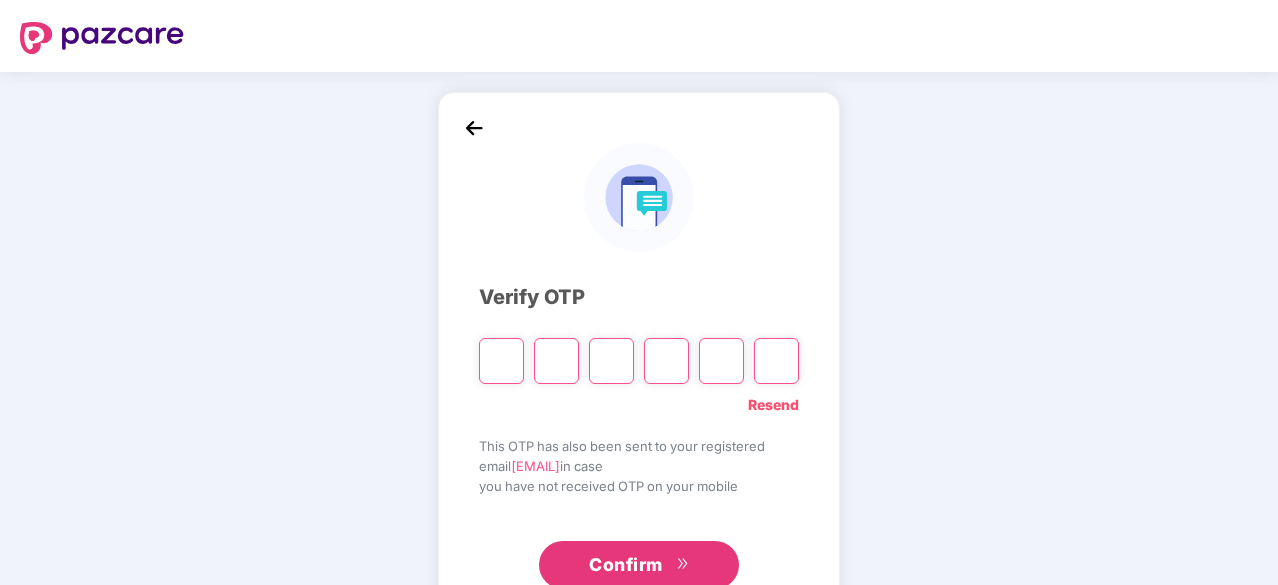 type on "*" 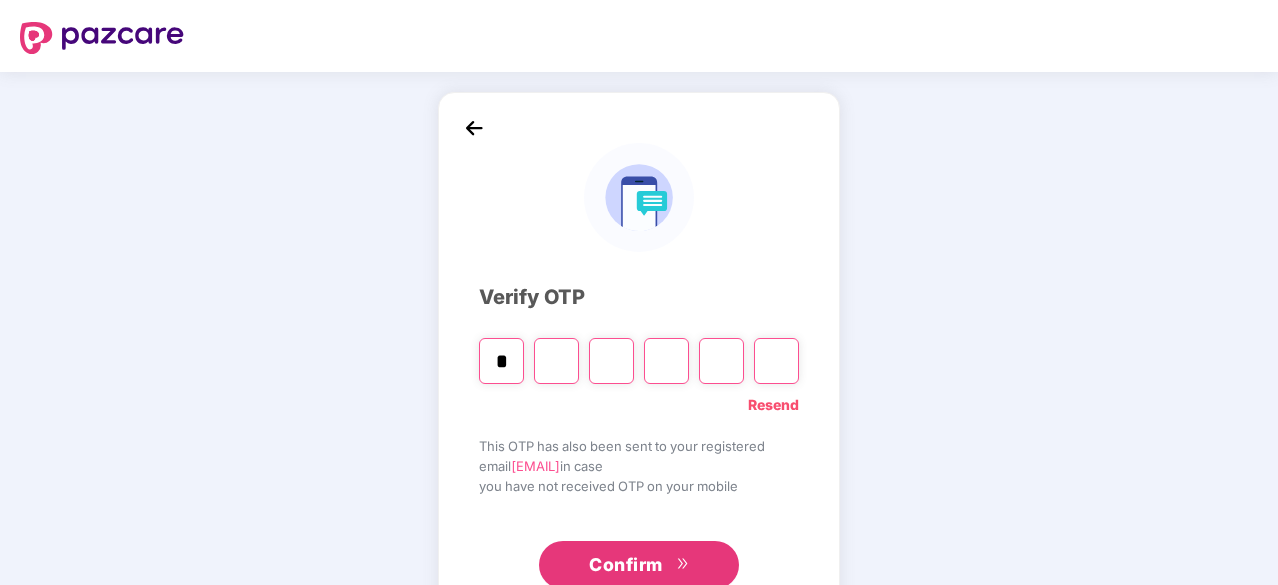 type on "*" 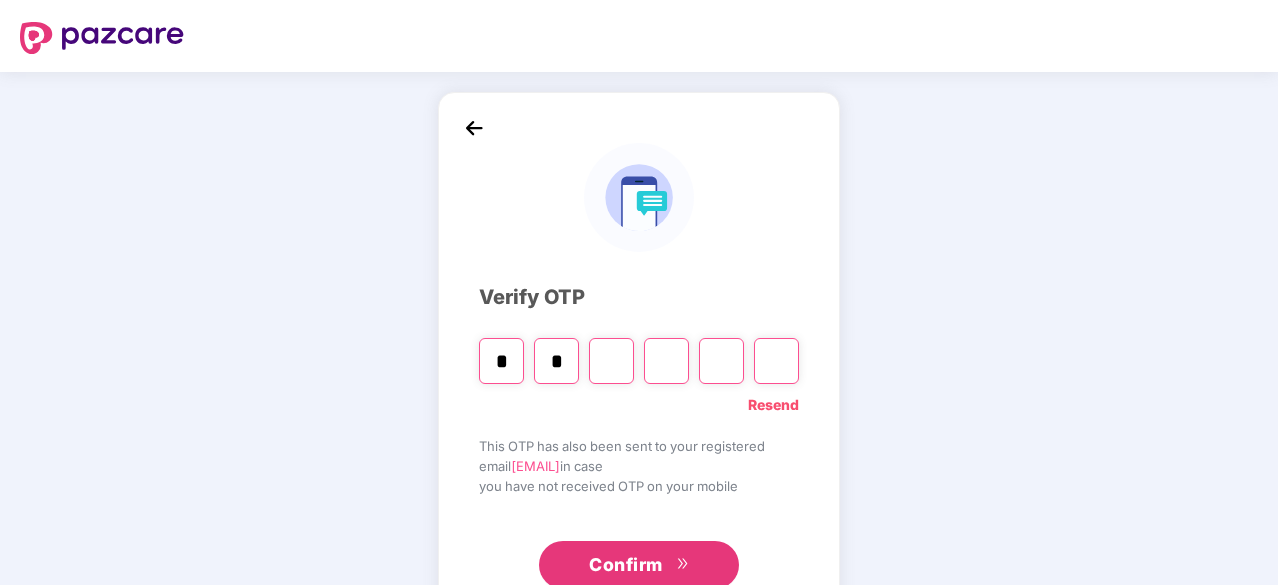 type on "*" 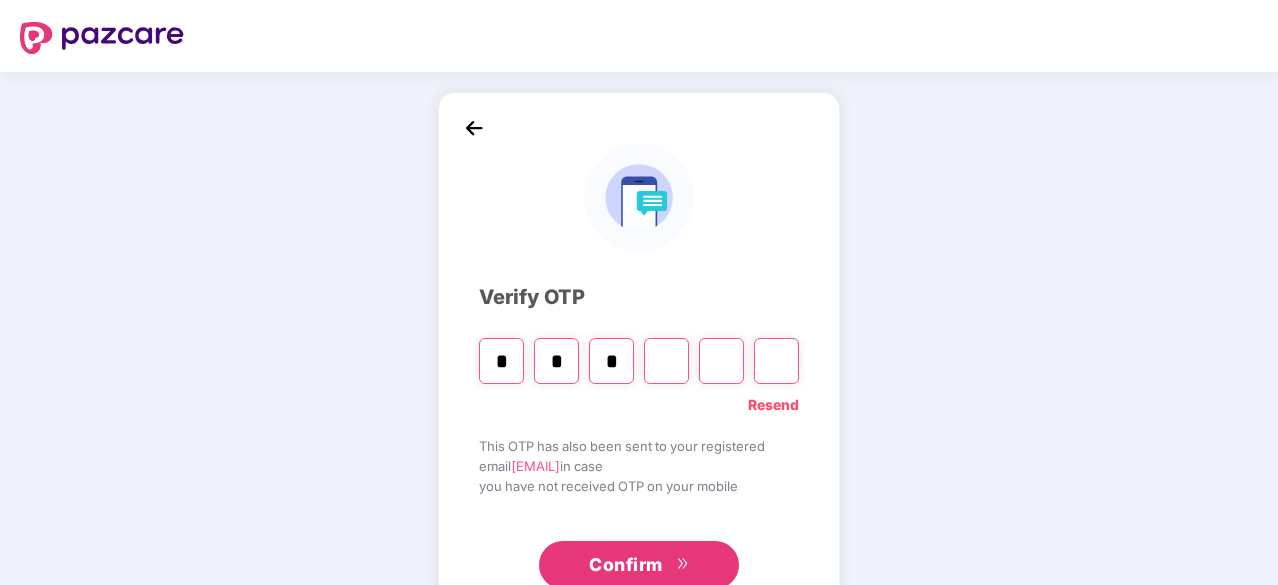 type on "*" 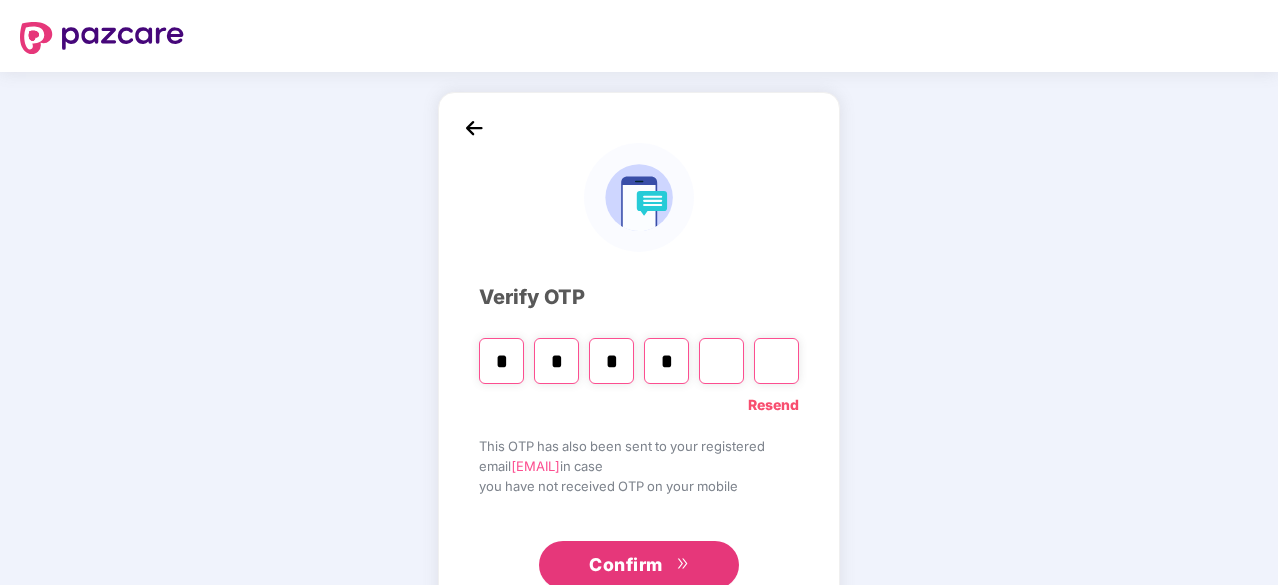 type on "*" 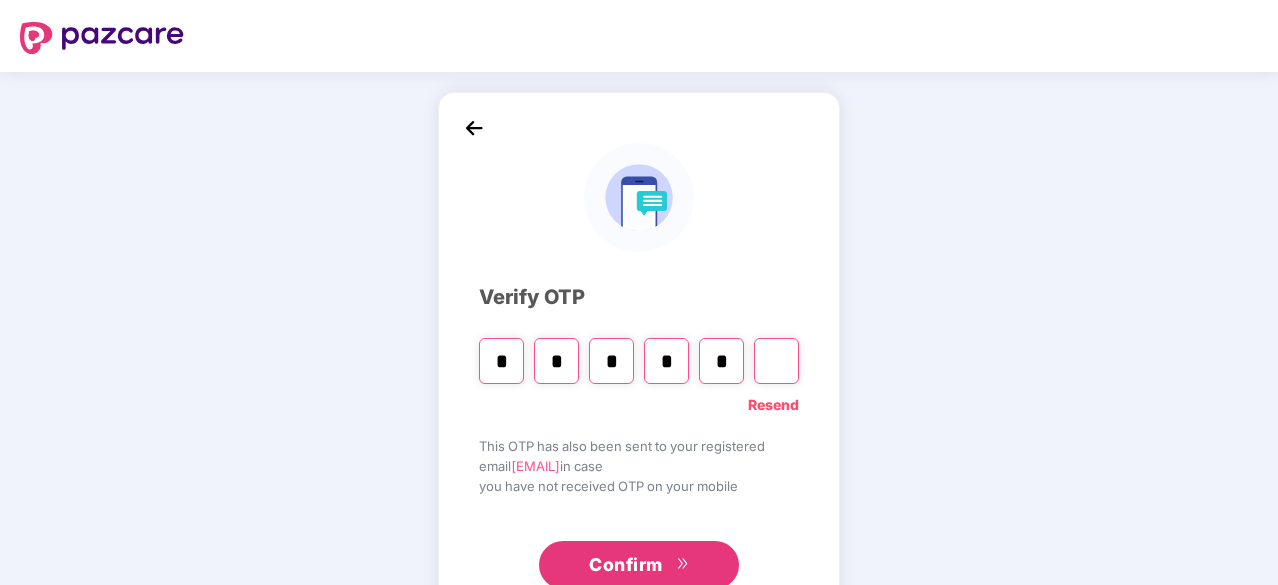 type on "*" 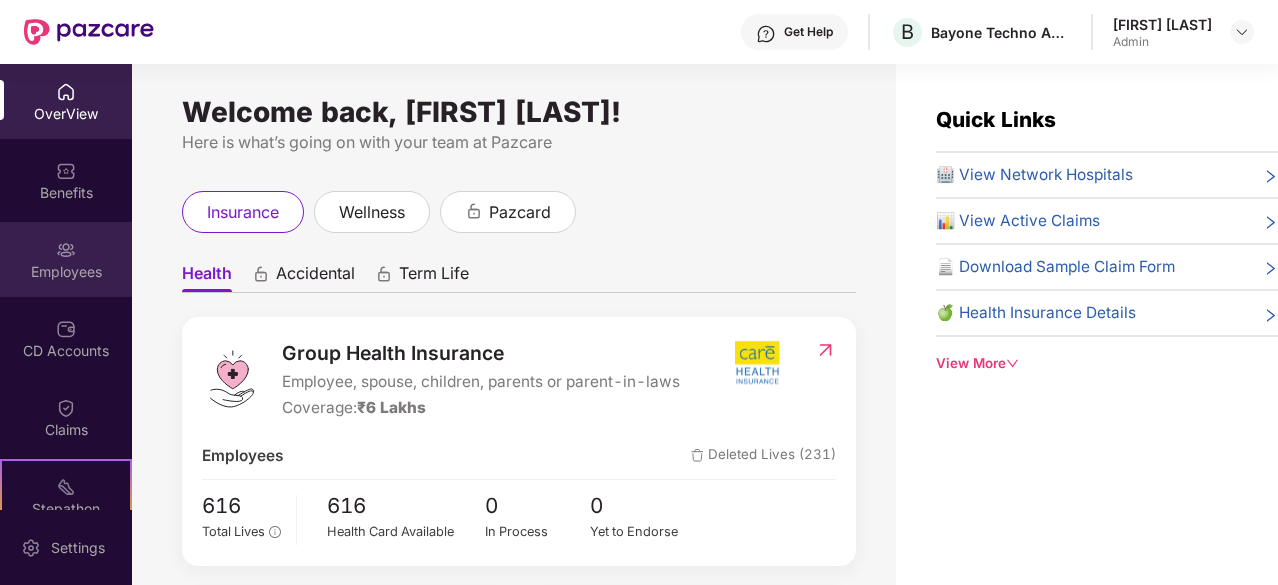click on "Employees" at bounding box center (66, 272) 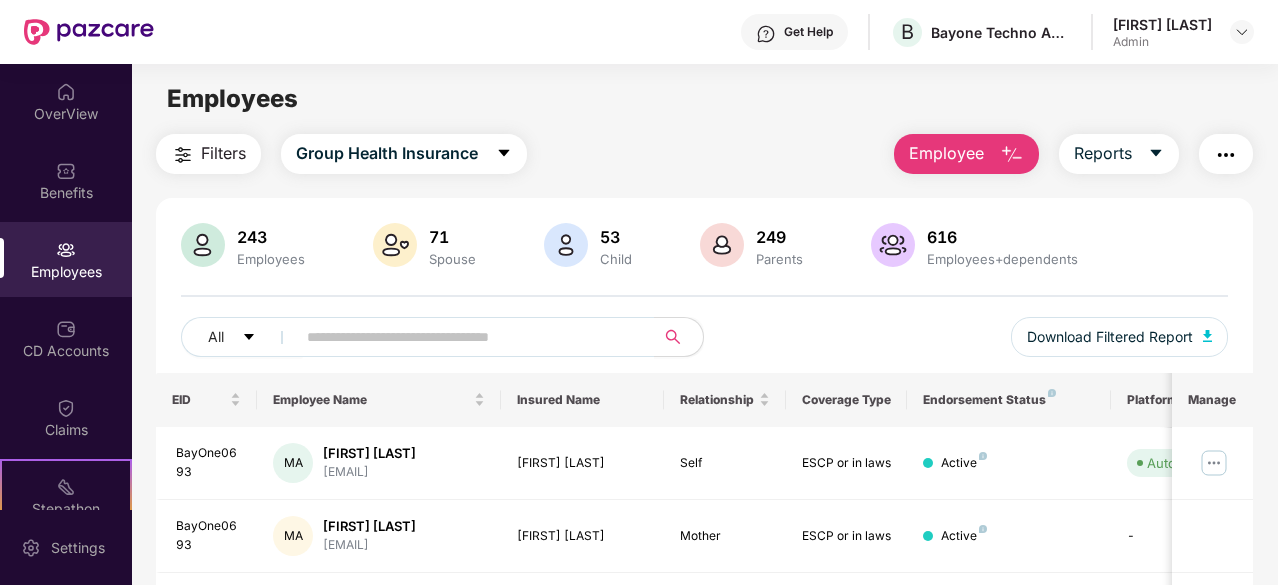 click at bounding box center [1012, 155] 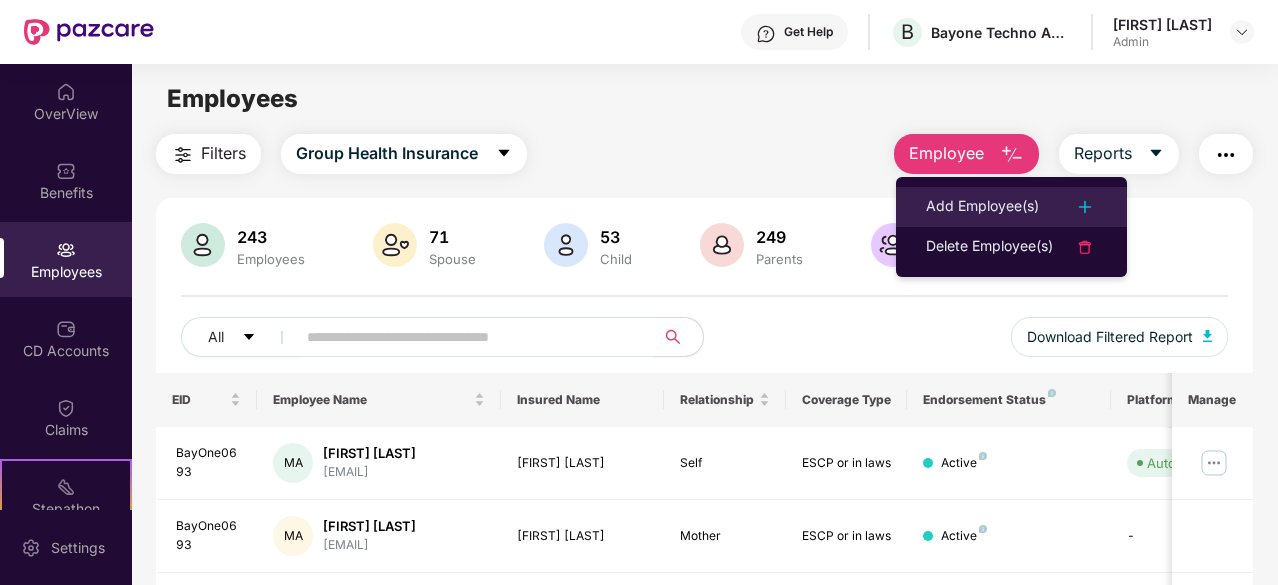 click on "Add Employee(s)" at bounding box center [982, 207] 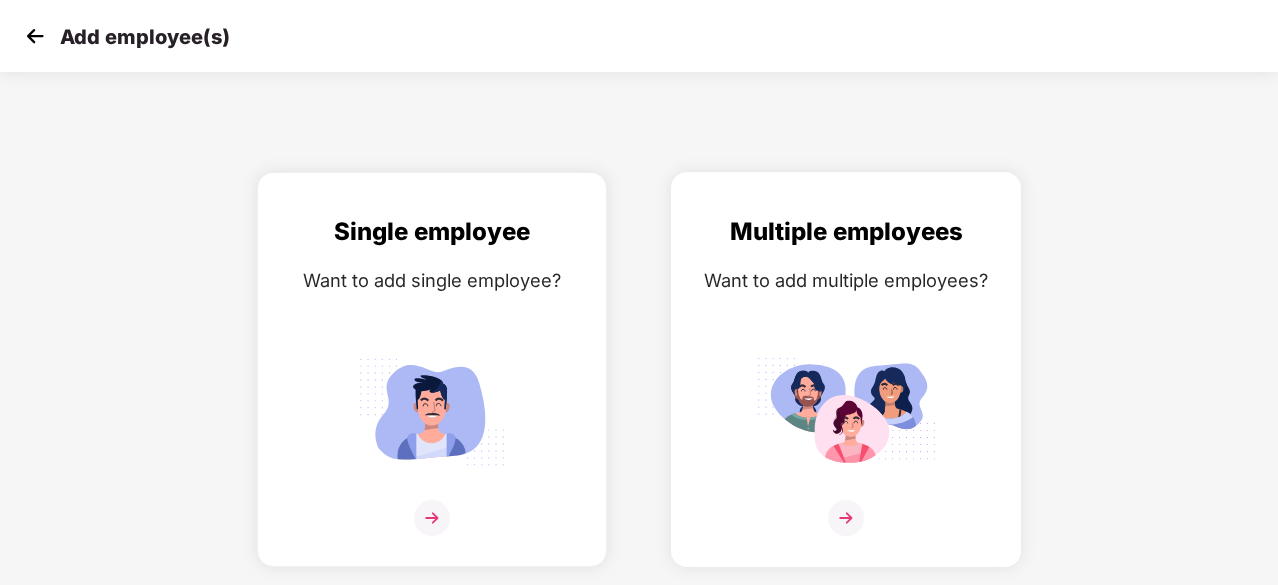 click on "Multiple employees Want to add multiple employees?" at bounding box center [846, 387] 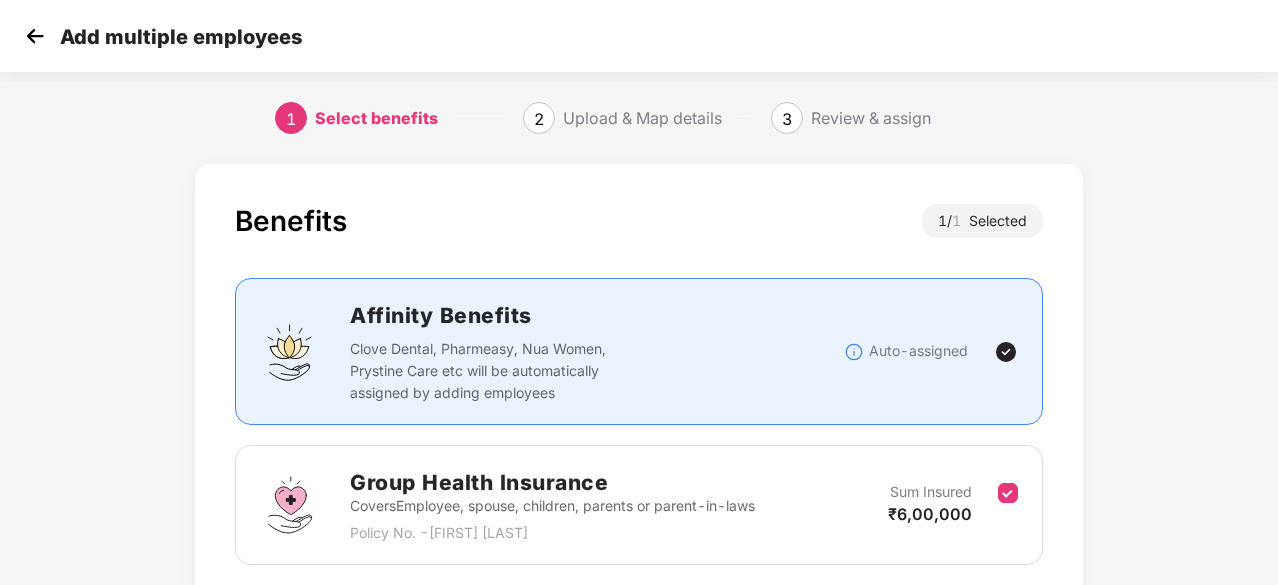 scroll, scrollTop: 152, scrollLeft: 0, axis: vertical 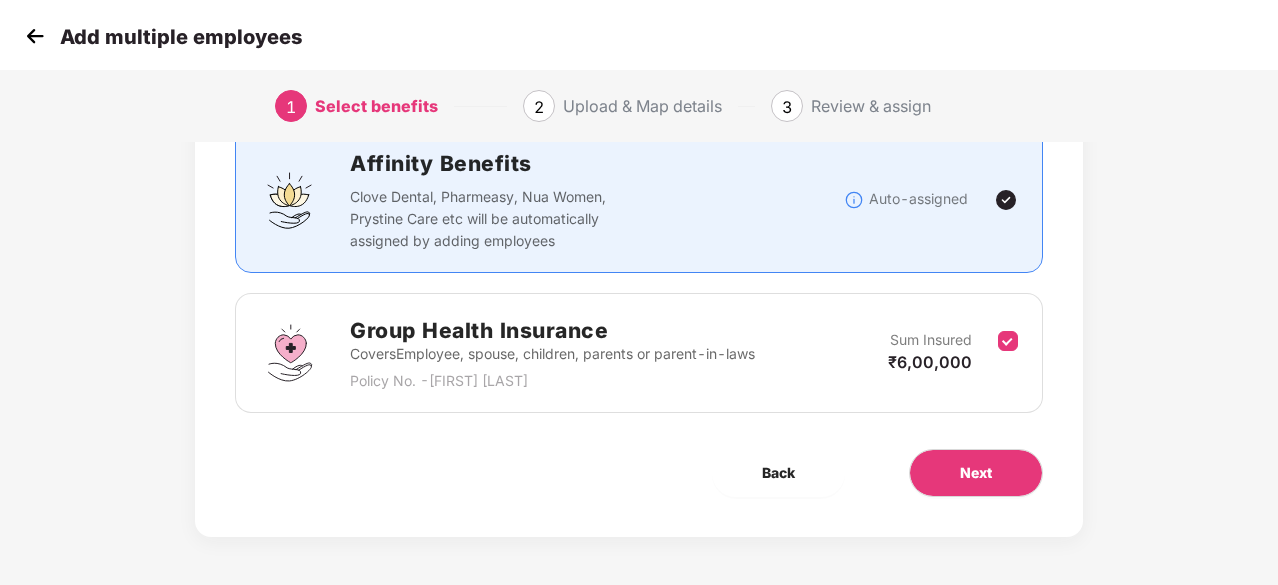 click on "Group Health Insurance" at bounding box center [552, 330] 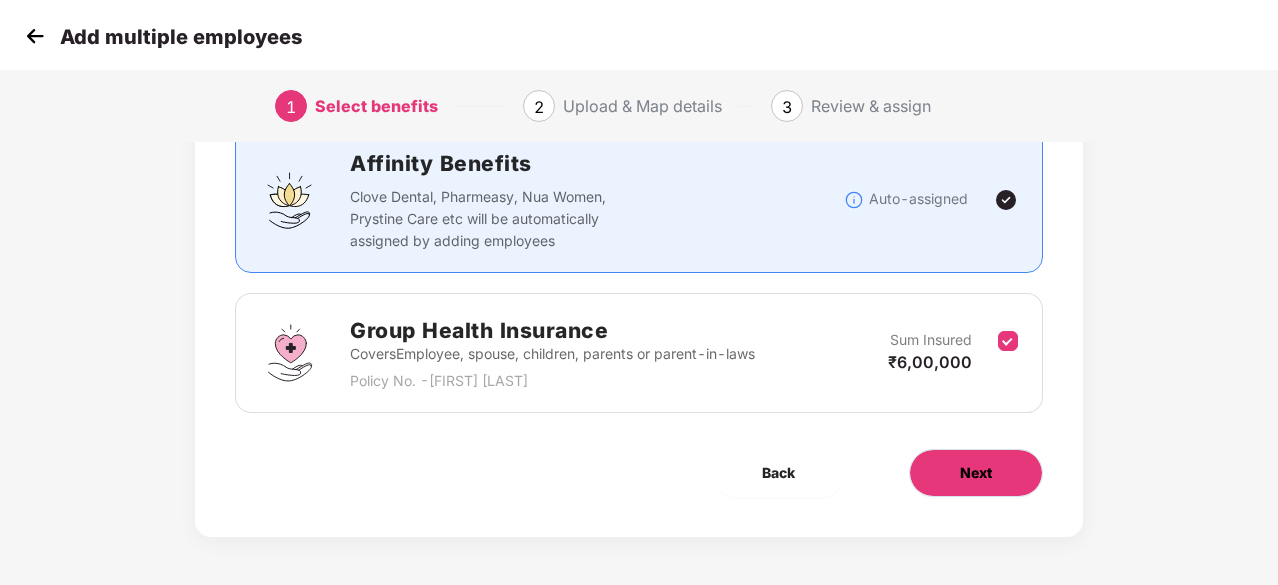 click on "Next" at bounding box center (976, 473) 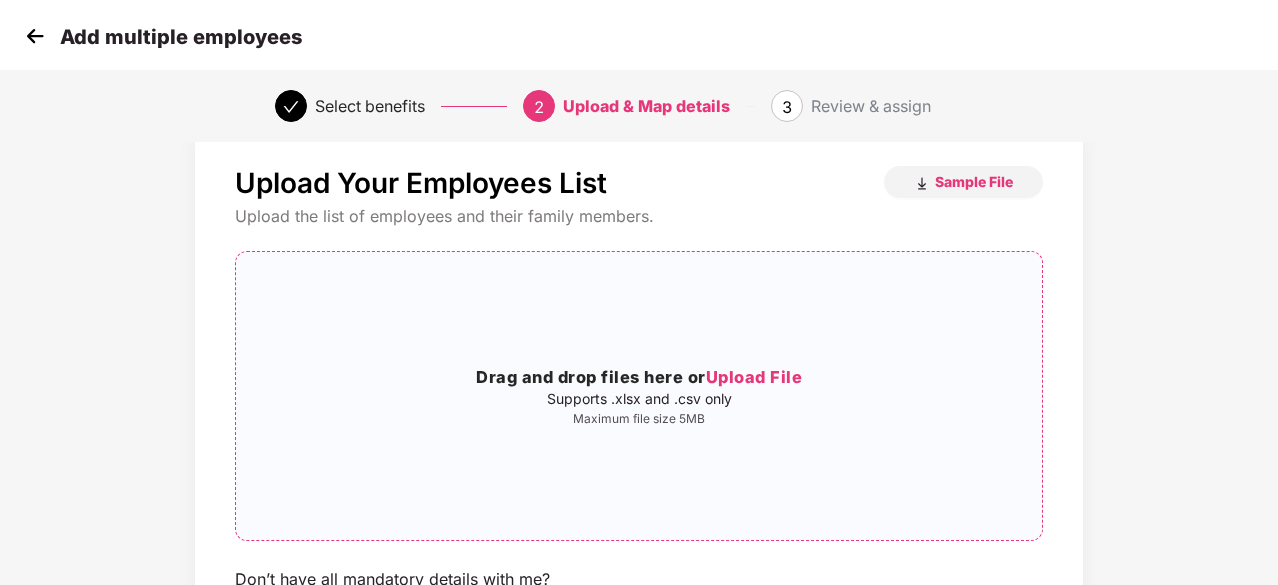 scroll, scrollTop: 40, scrollLeft: 2, axis: both 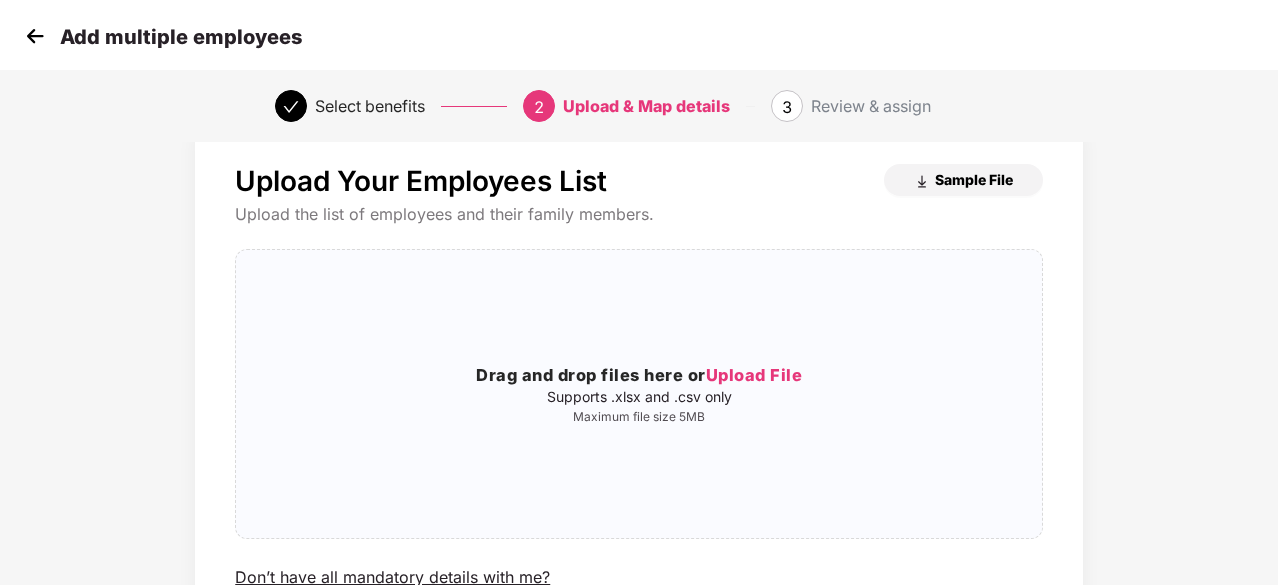 click on "Sample File" at bounding box center [974, 179] 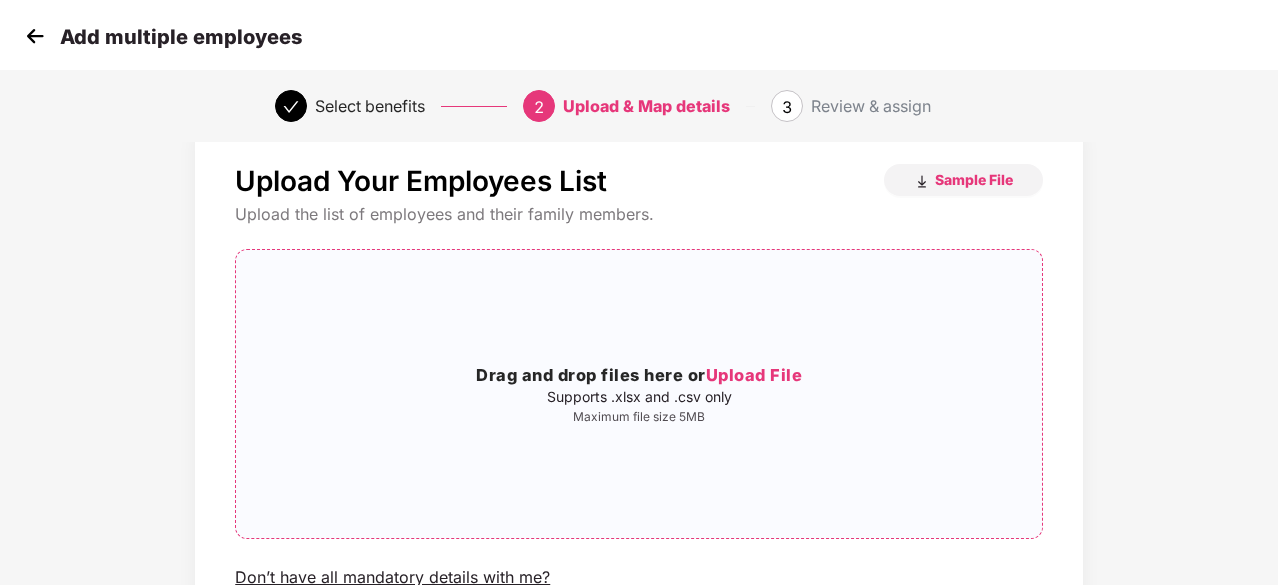click on "Upload File" at bounding box center (754, 375) 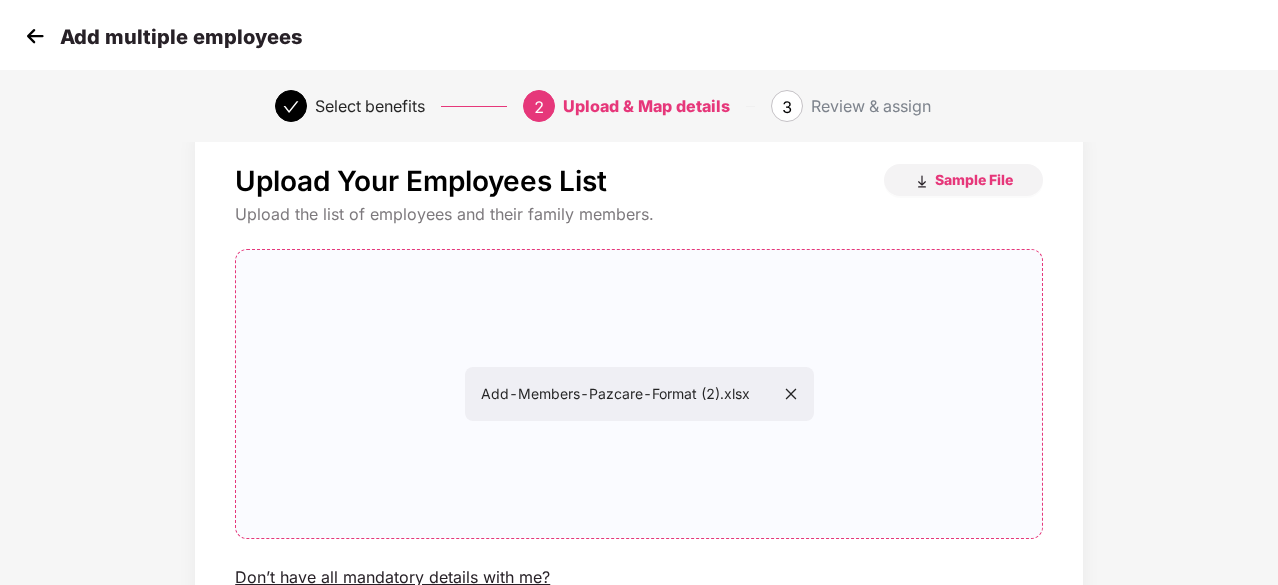 scroll, scrollTop: 218, scrollLeft: 2, axis: both 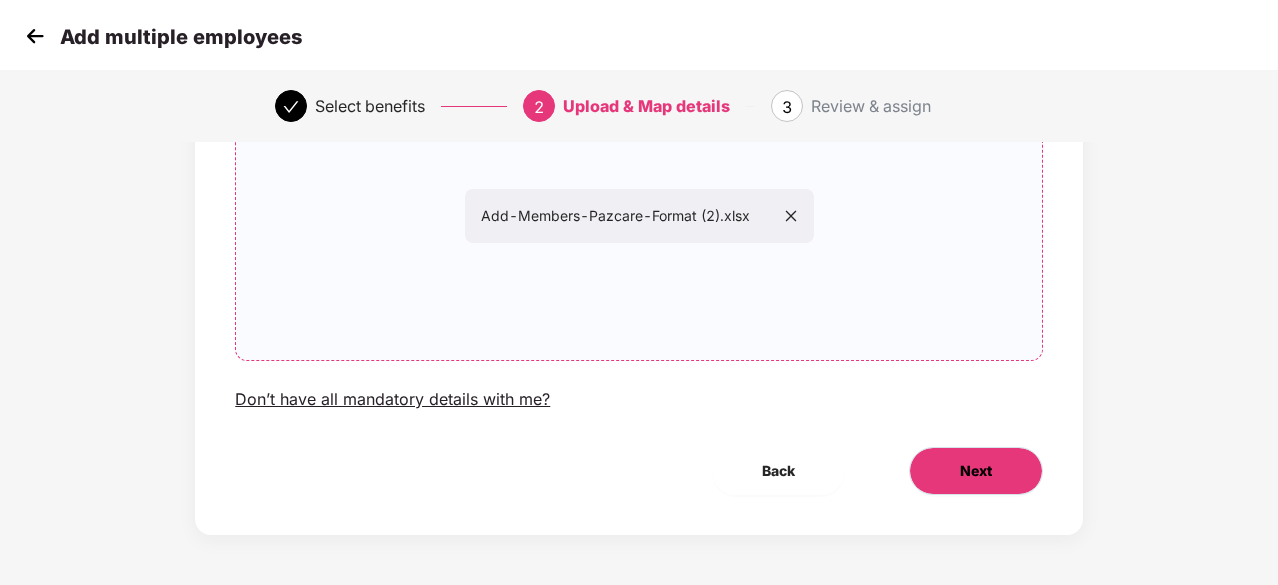click on "Next" at bounding box center [976, 471] 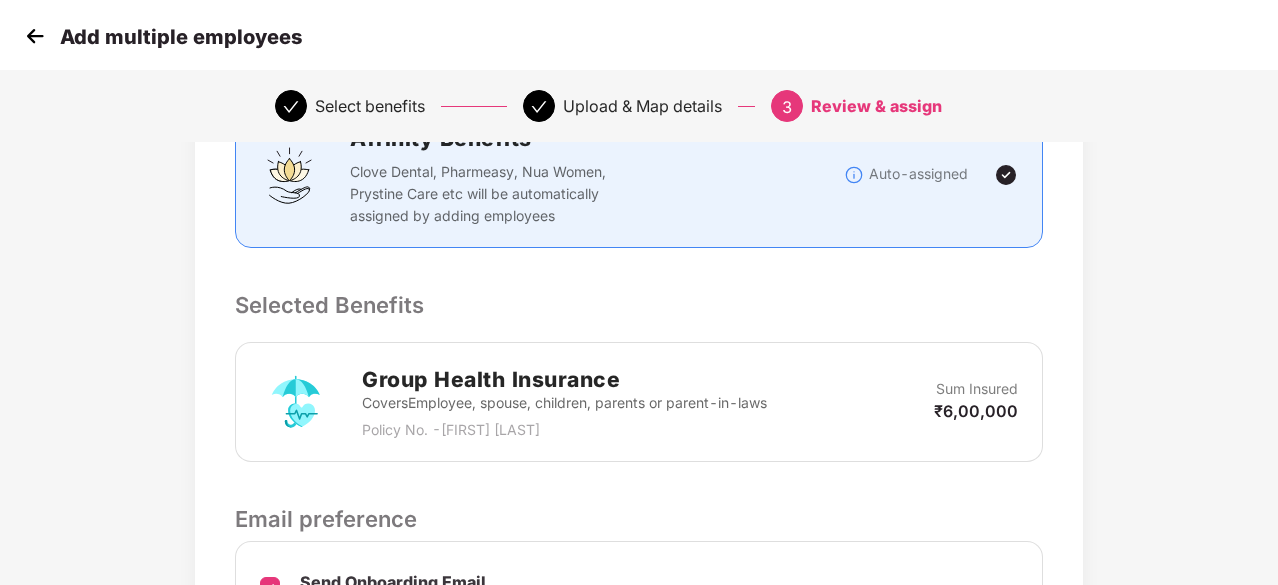scroll, scrollTop: 549, scrollLeft: 2, axis: both 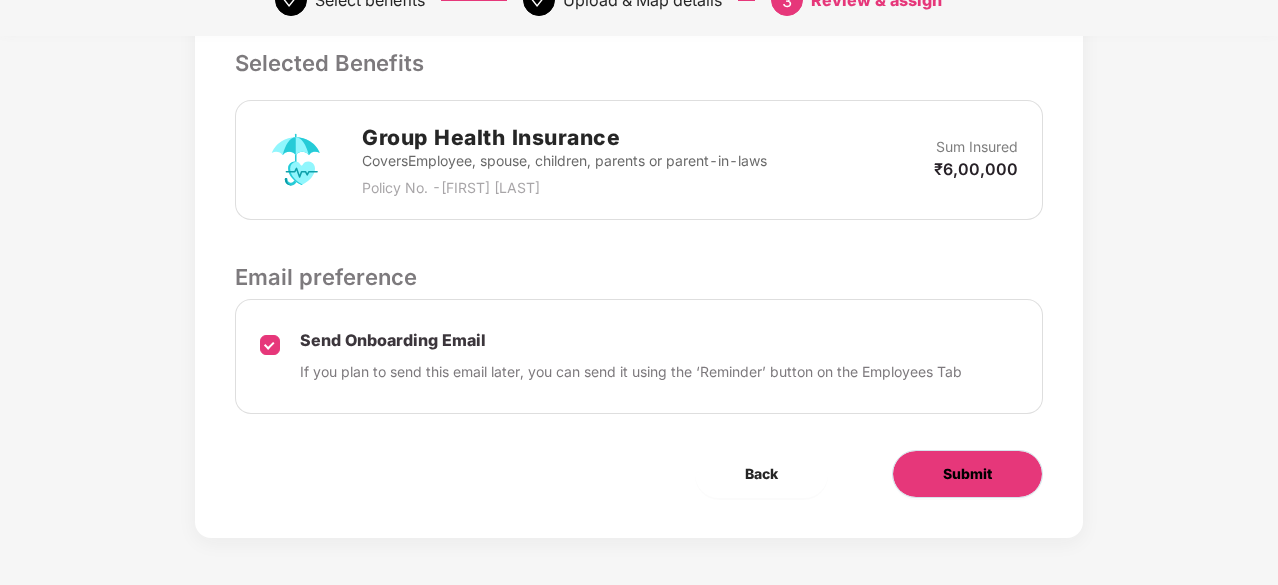 click on "Submit" at bounding box center (967, 474) 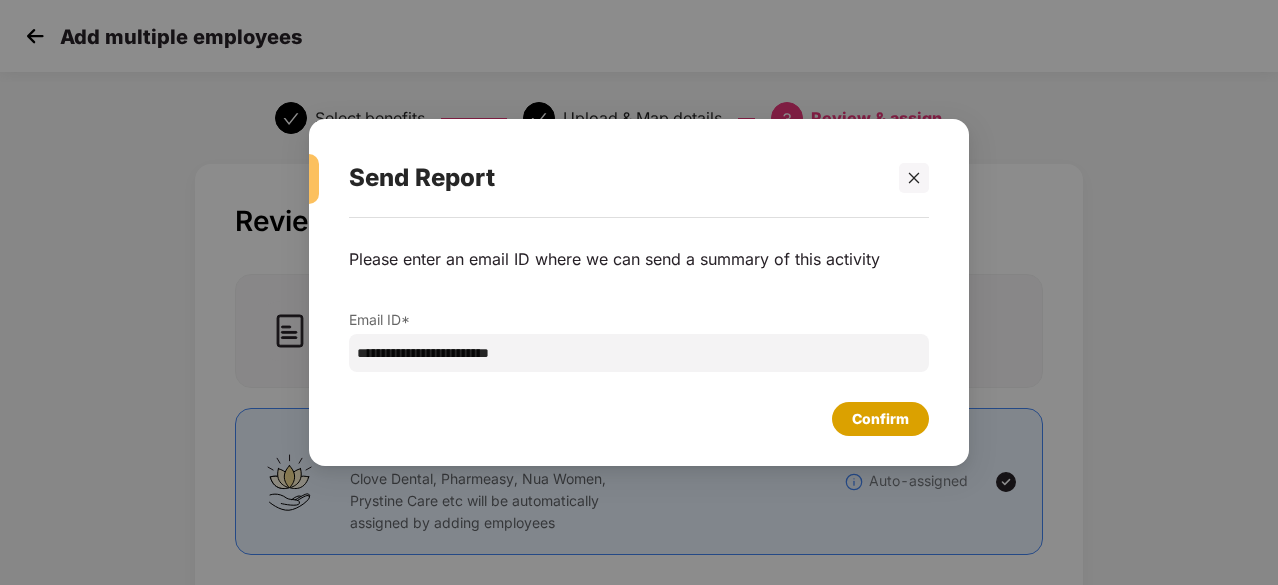 click on "Confirm" at bounding box center (880, 419) 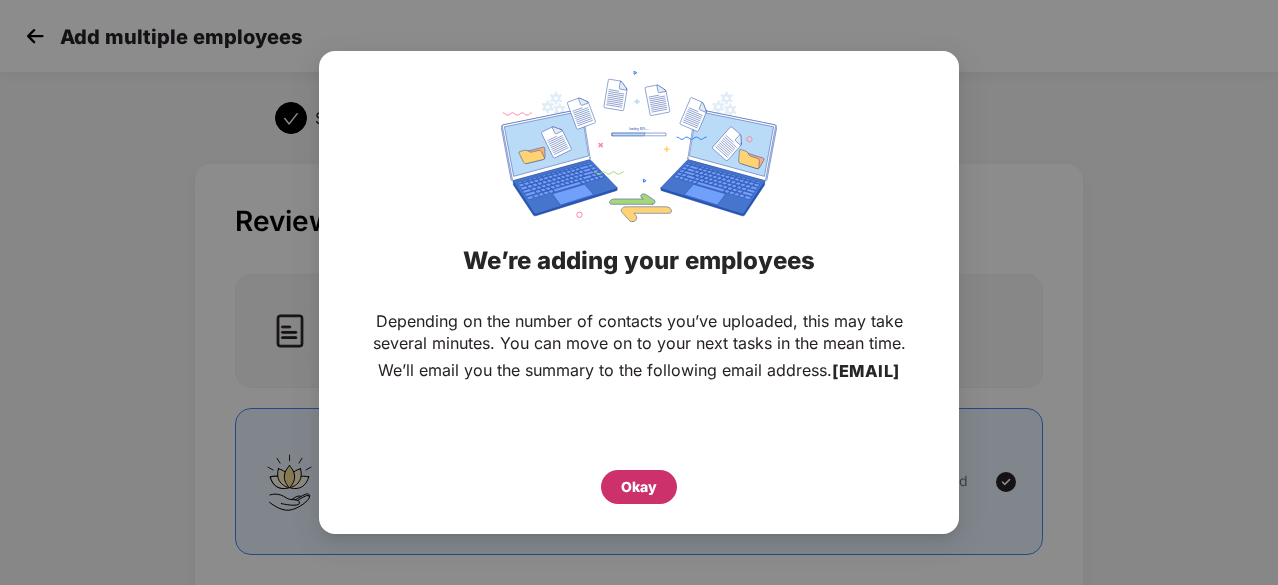 click on "Okay" at bounding box center (639, 487) 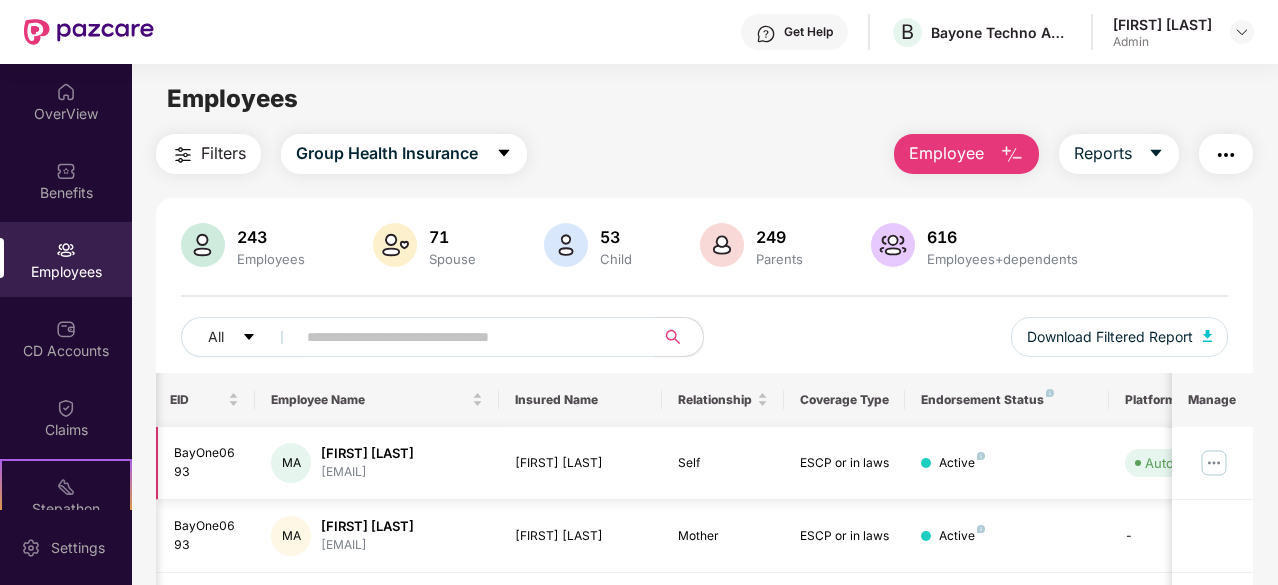 scroll, scrollTop: 0, scrollLeft: 3, axis: horizontal 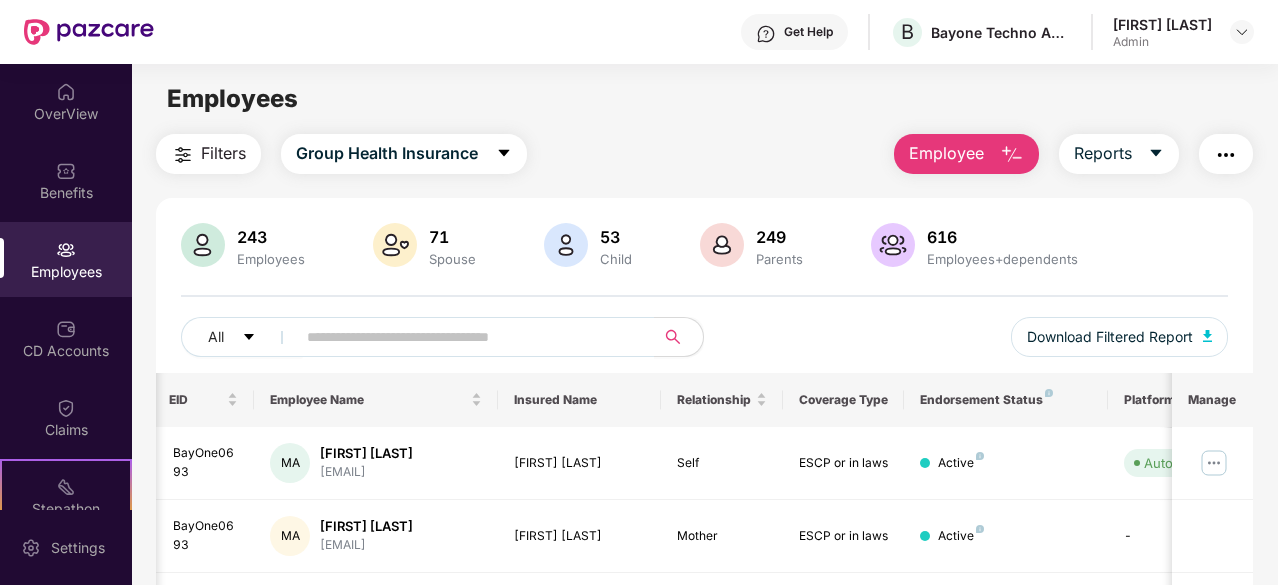 click at bounding box center (1012, 155) 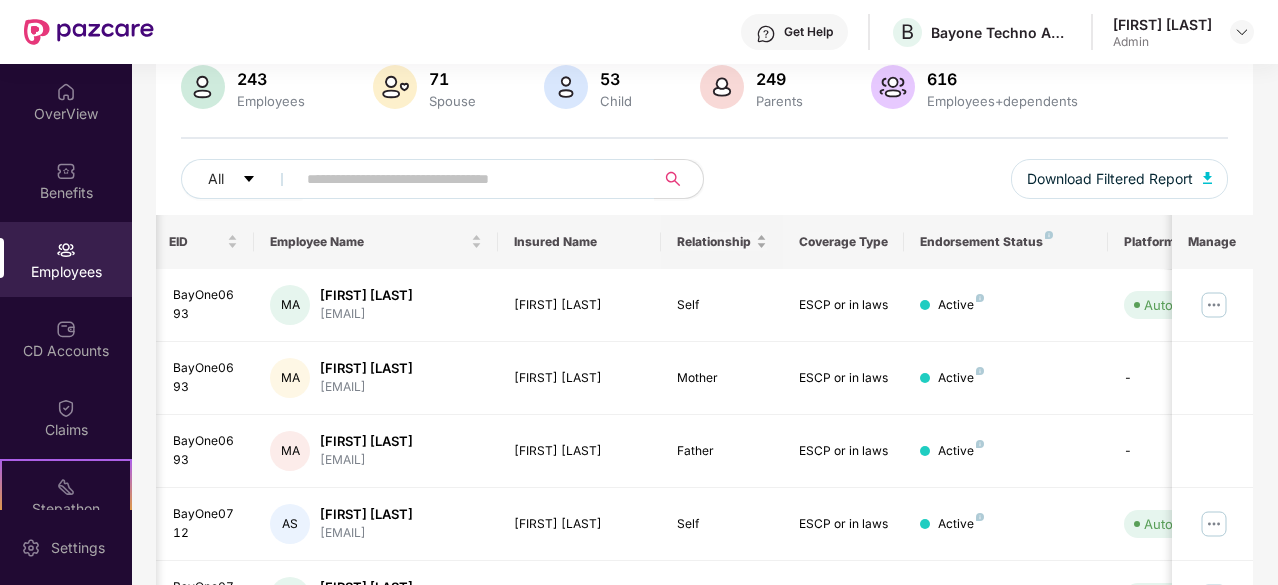scroll, scrollTop: 162, scrollLeft: 0, axis: vertical 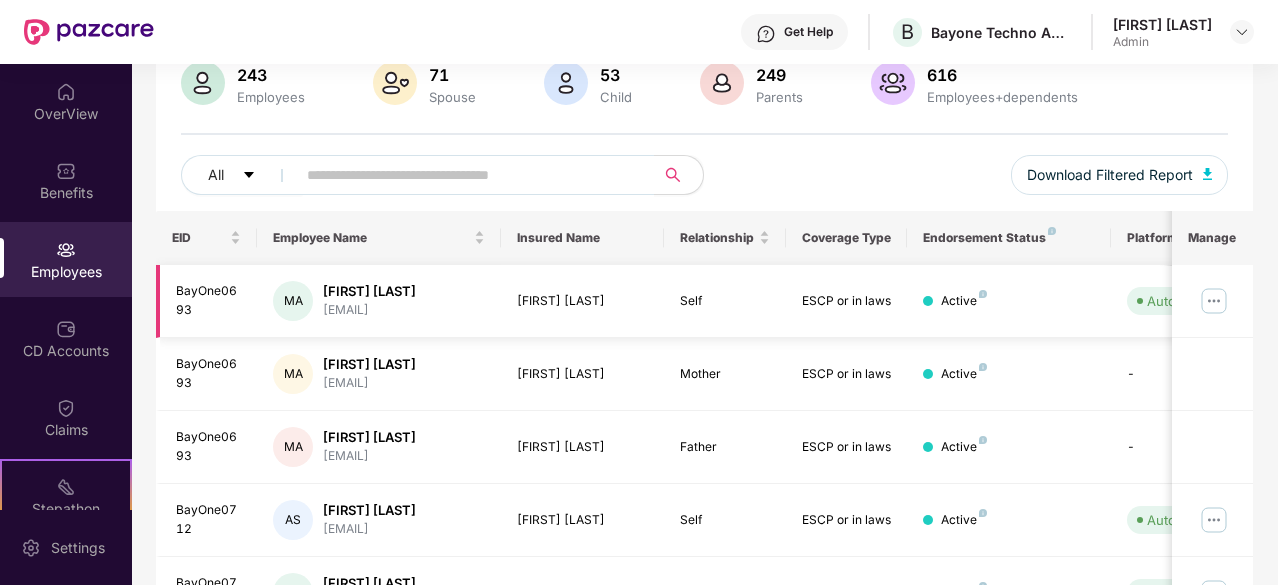 click on "[FIRST] [LAST]" at bounding box center [369, 291] 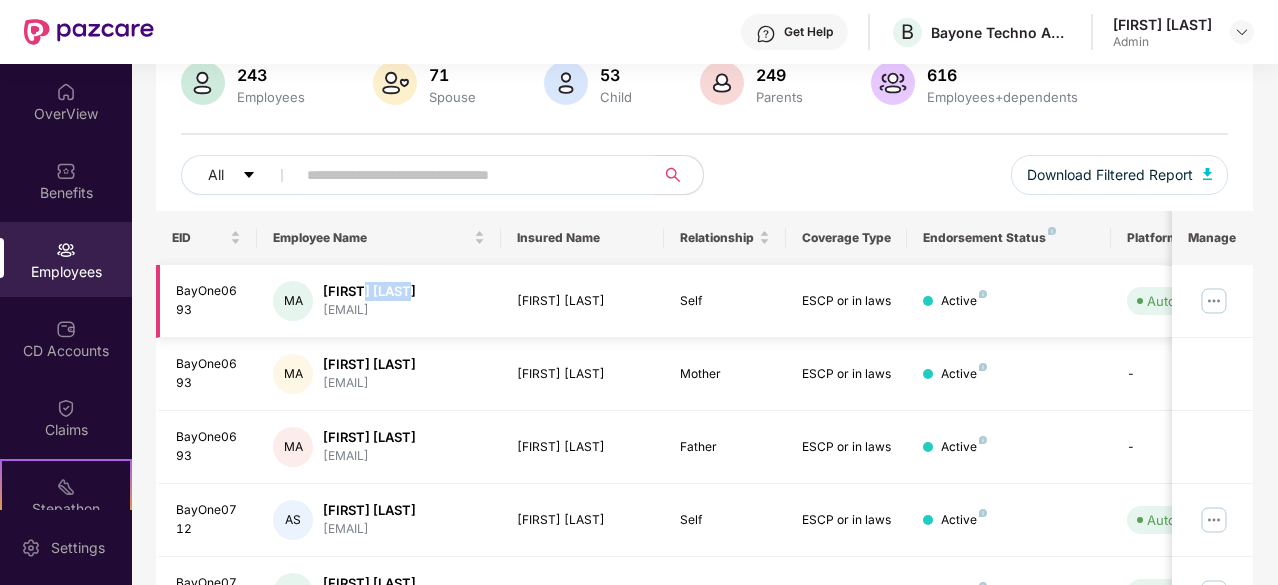 click on "[FIRST] [LAST]" at bounding box center (369, 291) 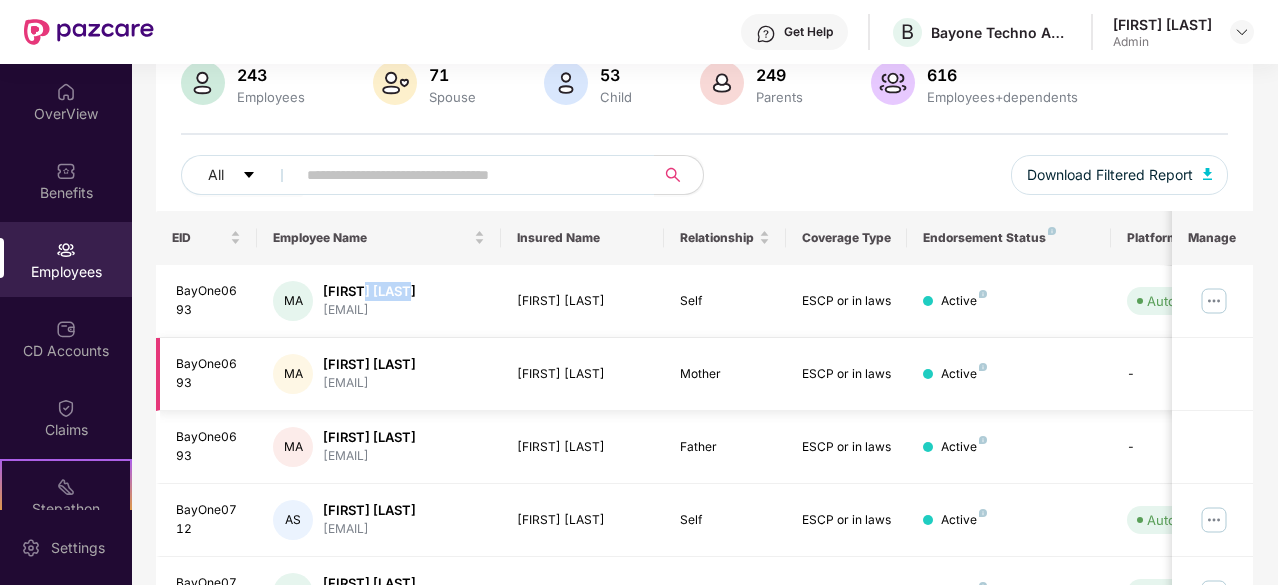 scroll, scrollTop: 0, scrollLeft: 200, axis: horizontal 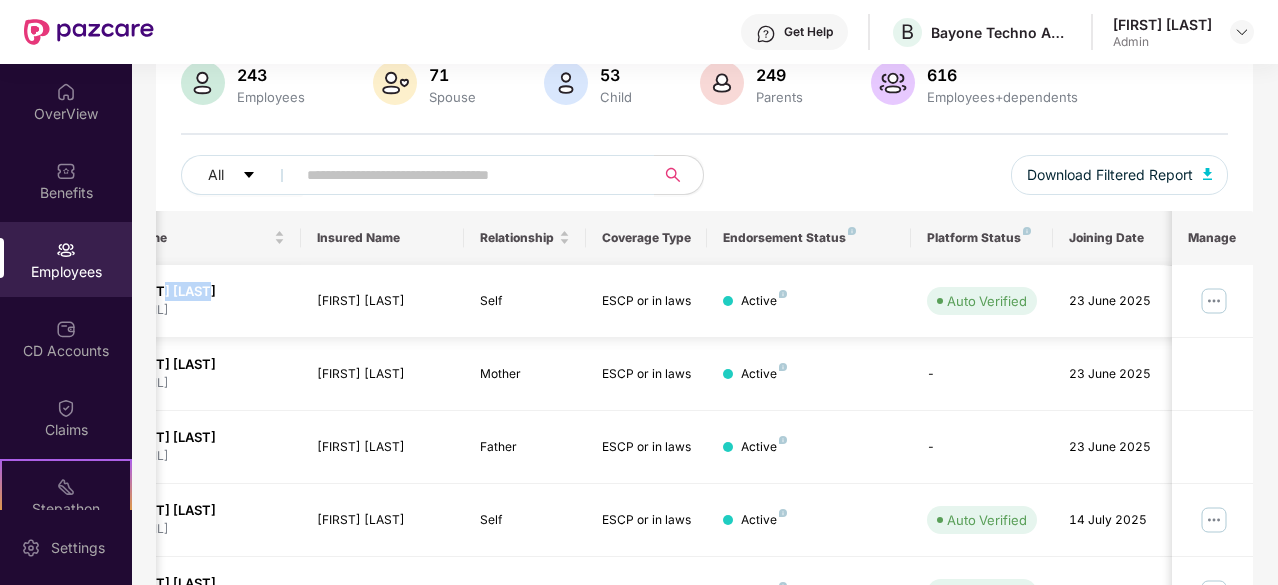 click at bounding box center (1214, 301) 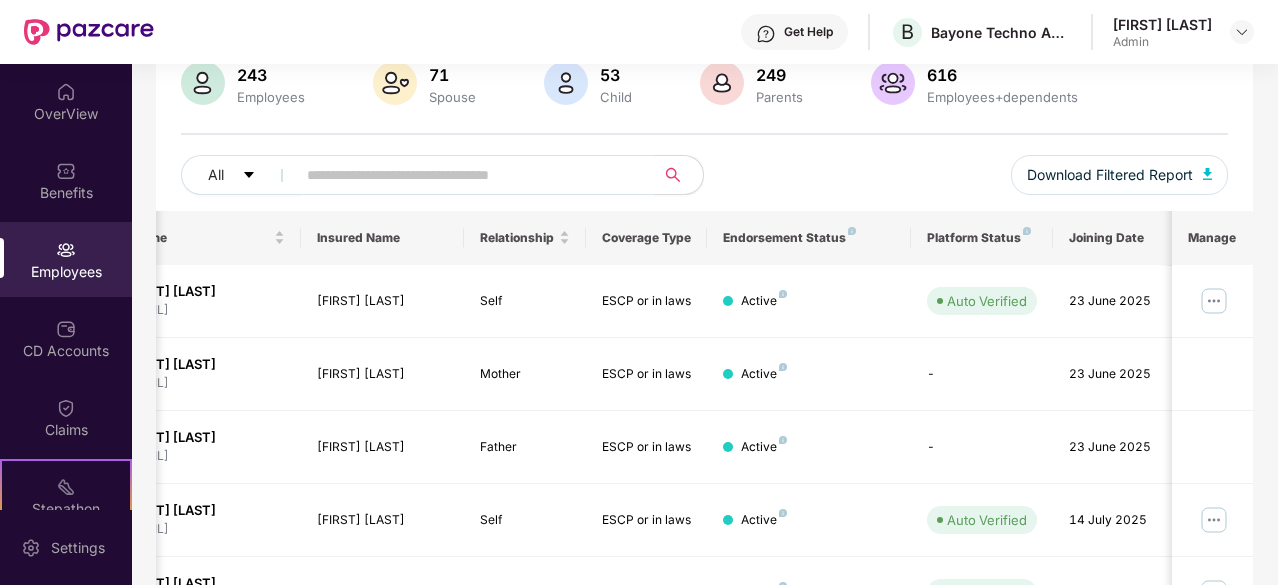 click on "243 Employees 71 Spouse 53 Child 249 Parents 616 Employees+dependents All Download Filtered Report" at bounding box center [704, 136] 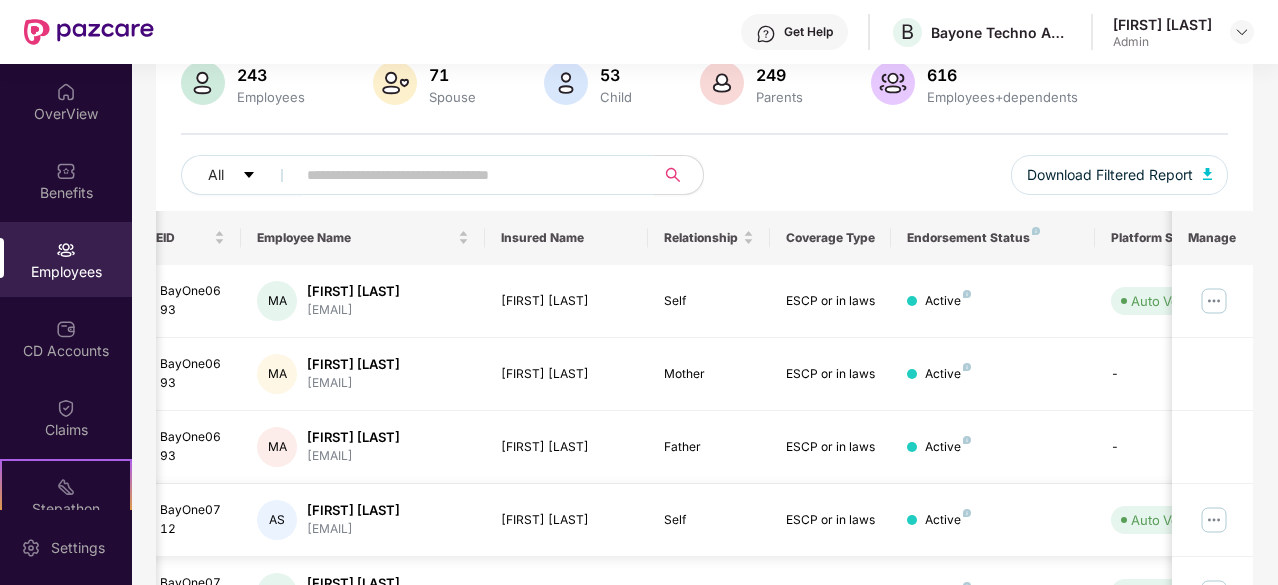 scroll, scrollTop: 0, scrollLeft: 16, axis: horizontal 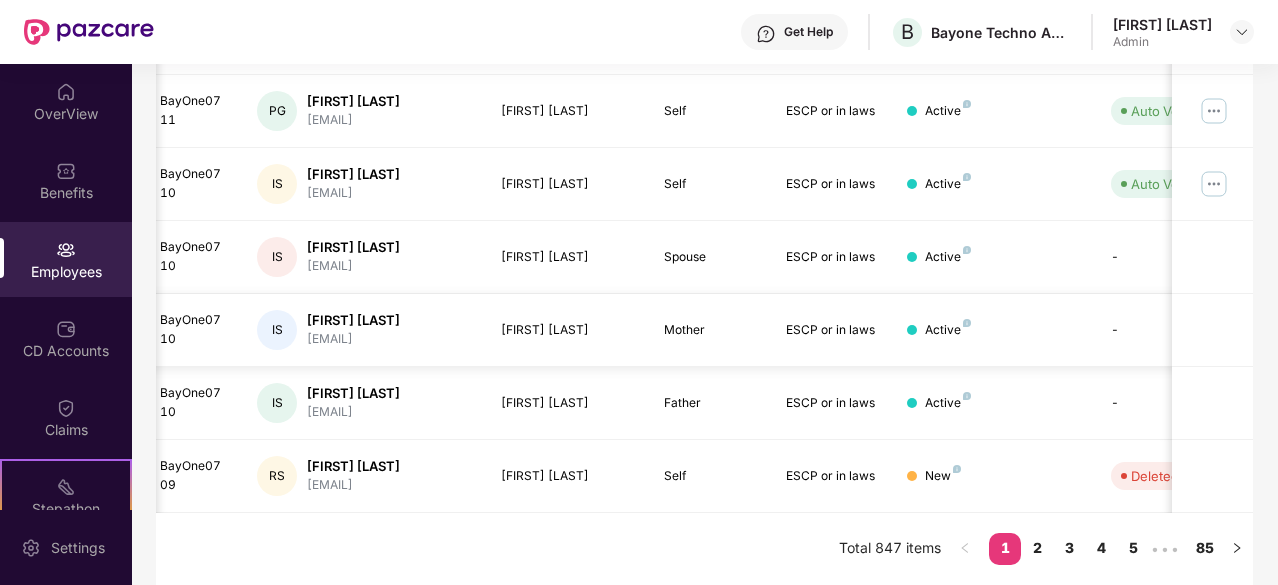 click on "[FIRST] [LAST]" at bounding box center (353, 320) 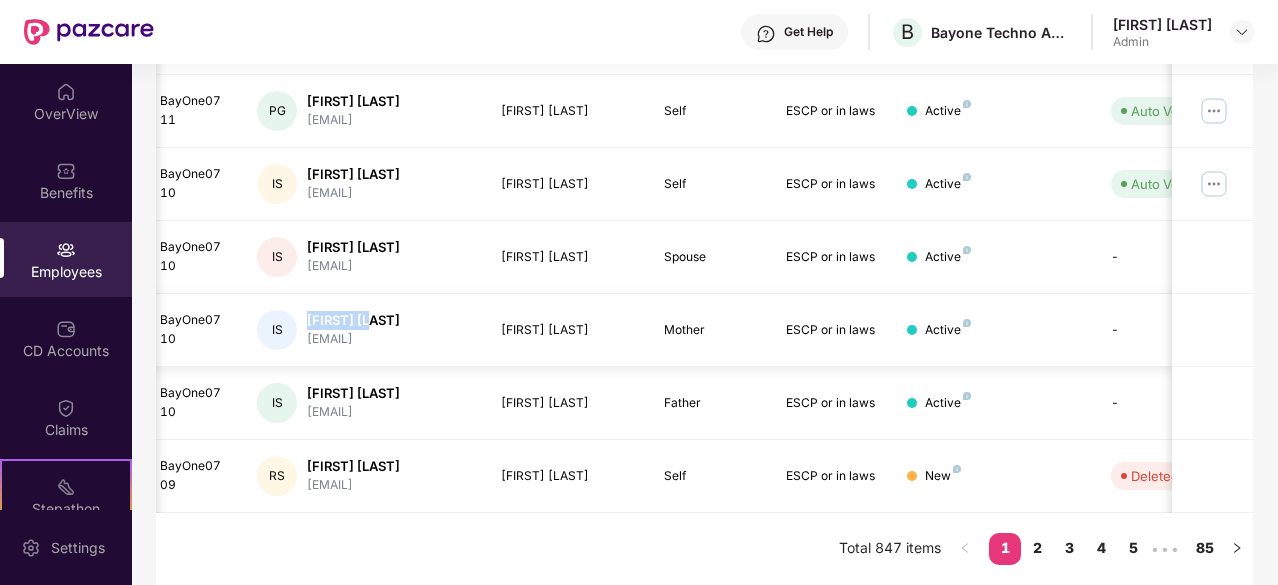 click on "[FIRST] [LAST]" at bounding box center (353, 320) 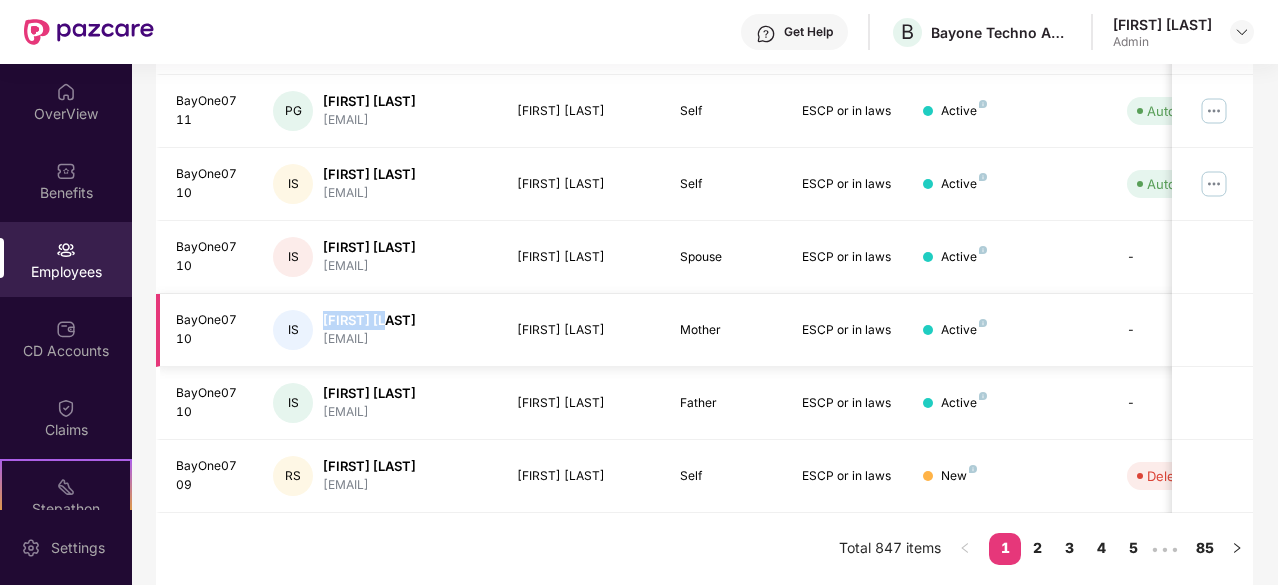 scroll, scrollTop: 0, scrollLeft: 200, axis: horizontal 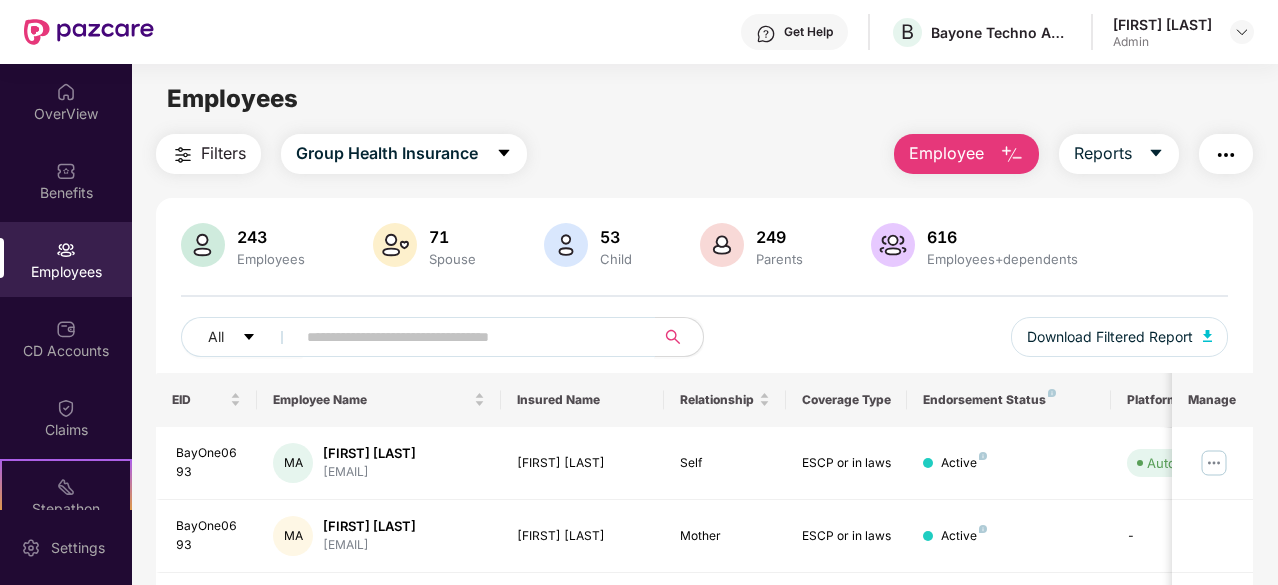 click at bounding box center (467, 337) 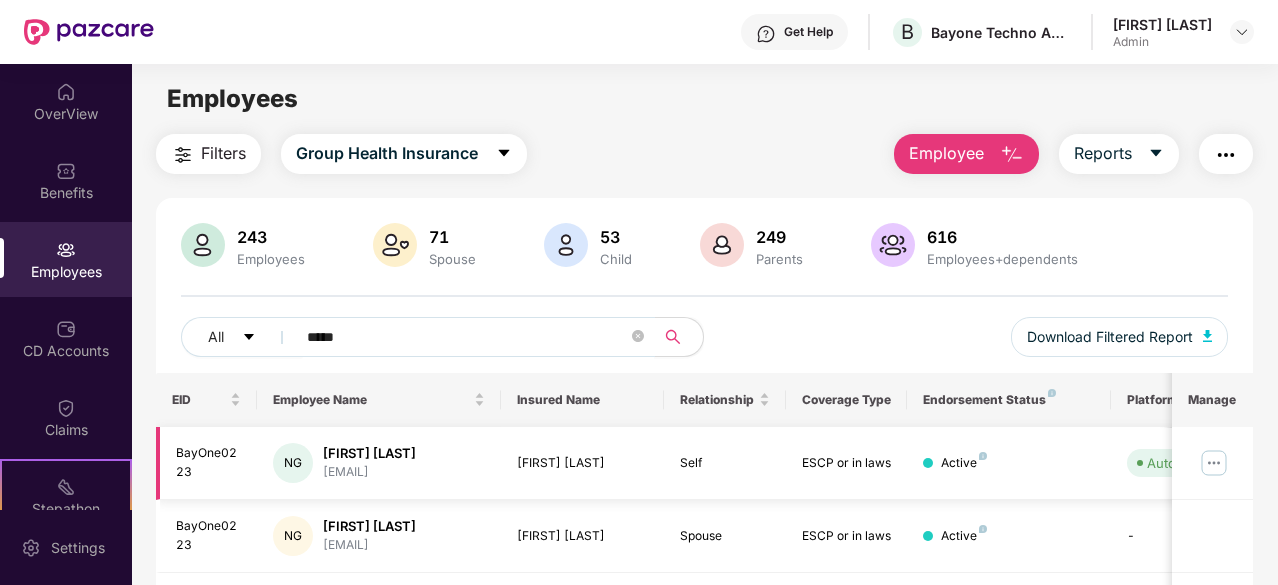 scroll, scrollTop: 140, scrollLeft: 0, axis: vertical 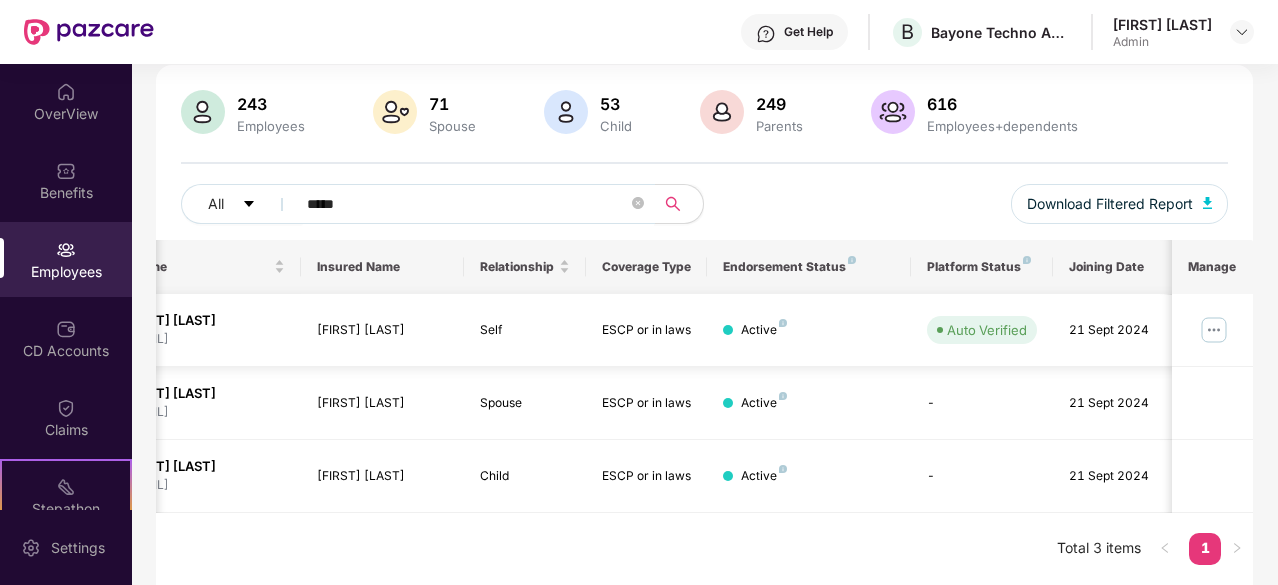 type on "*****" 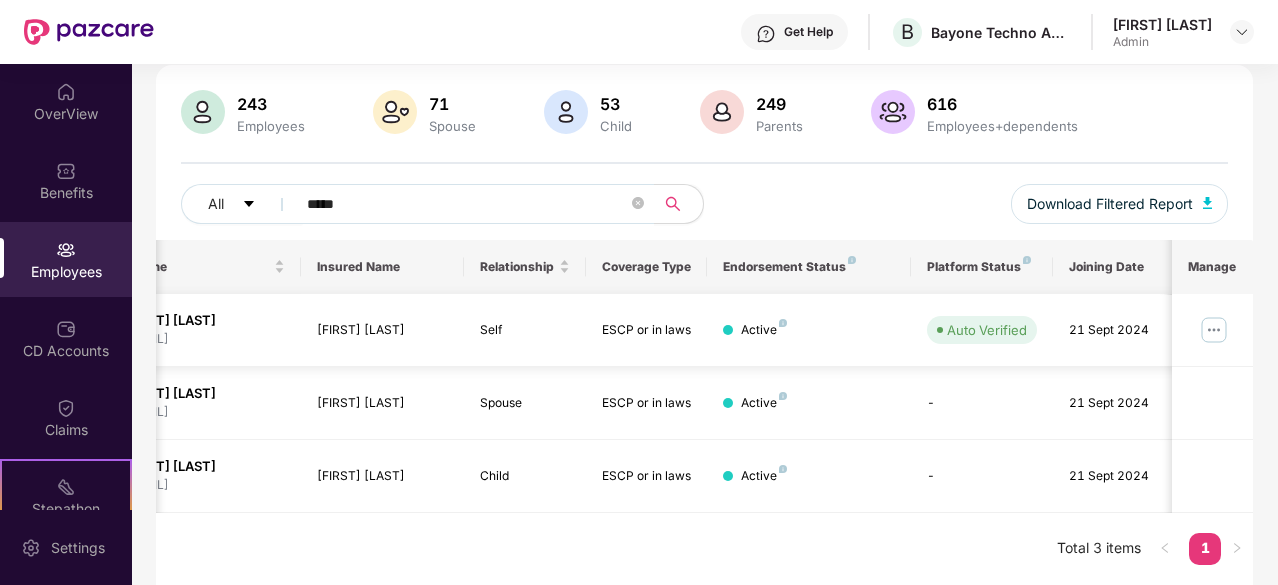 click at bounding box center (1214, 330) 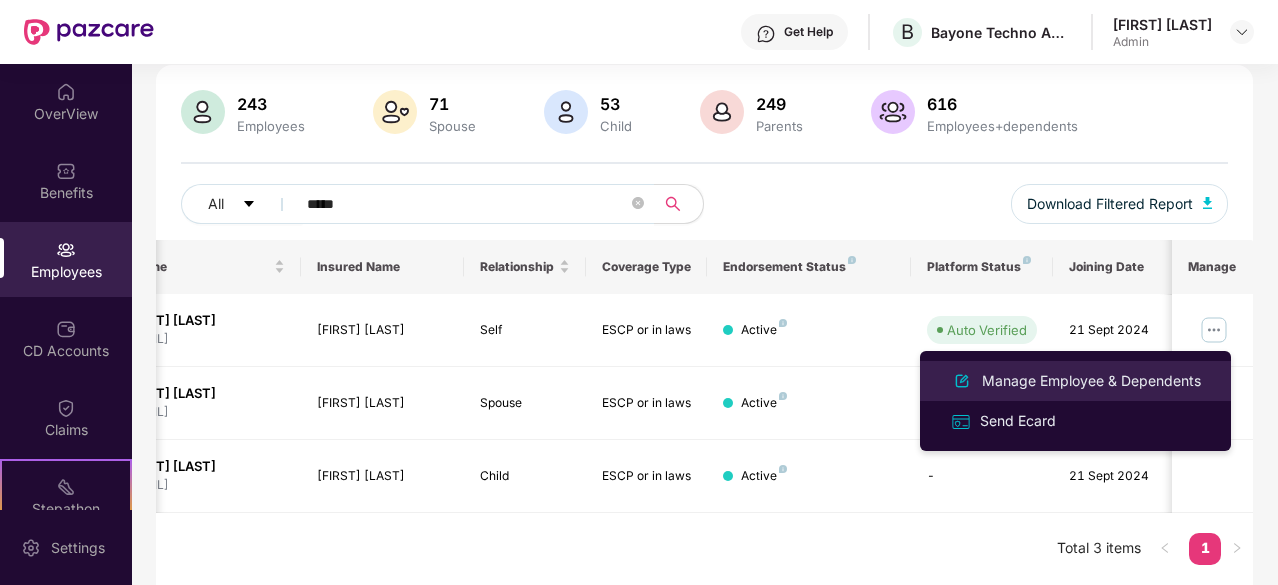 click on "Manage Employee & Dependents" at bounding box center (1091, 381) 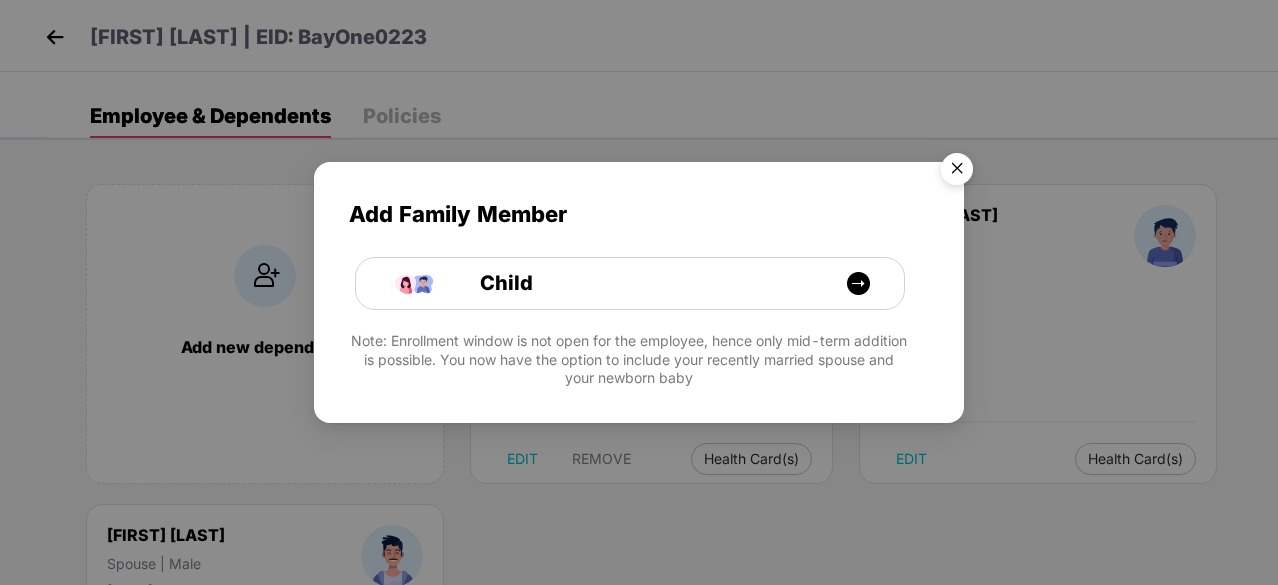 click at bounding box center (957, 172) 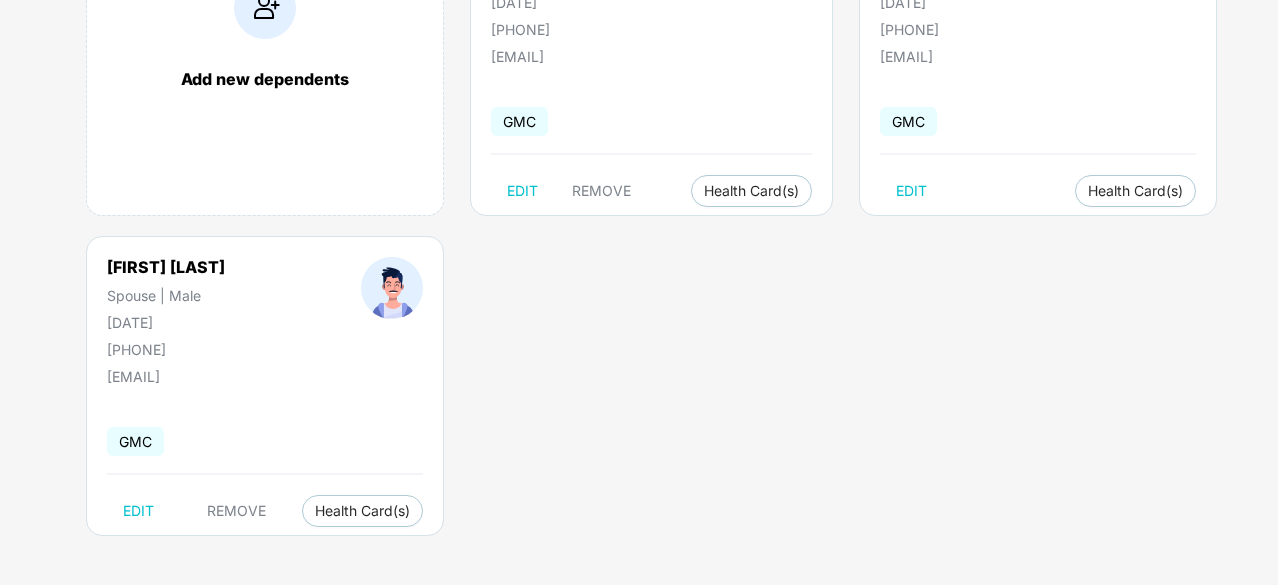 scroll, scrollTop: 0, scrollLeft: 0, axis: both 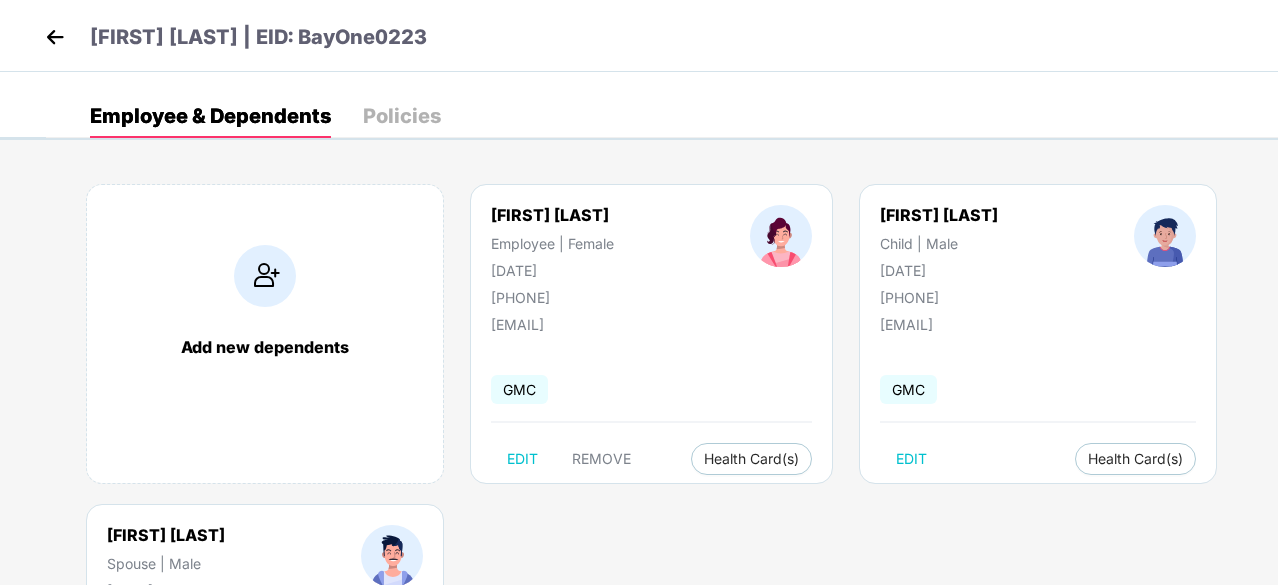 click at bounding box center (55, 37) 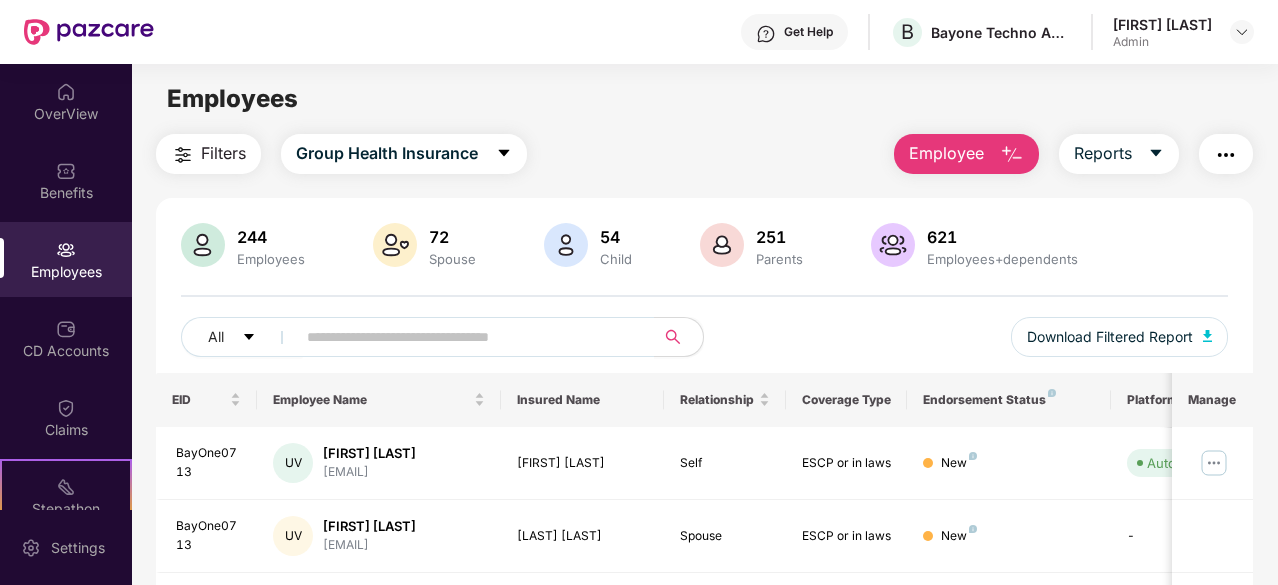 scroll, scrollTop: 128, scrollLeft: 0, axis: vertical 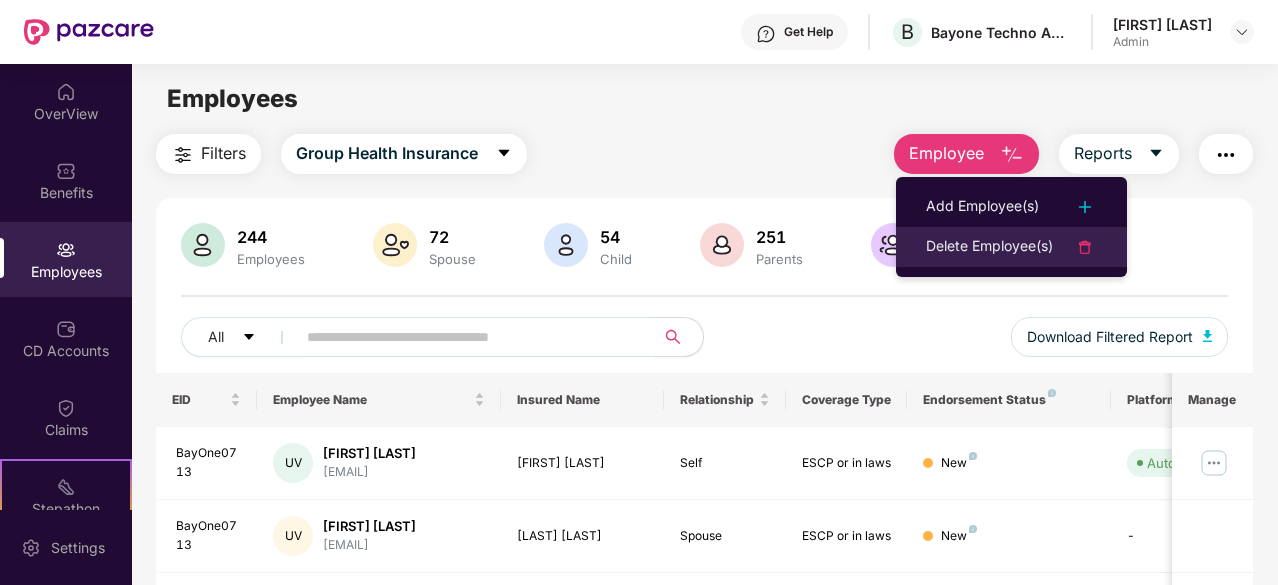 click on "Delete Employee(s)" at bounding box center (989, 247) 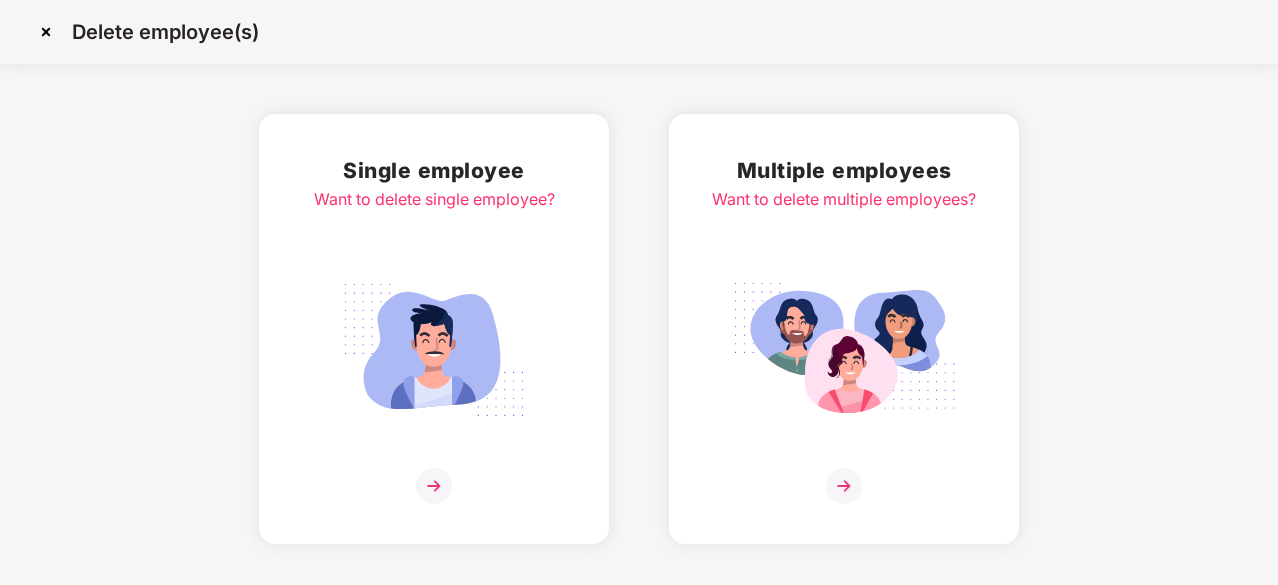 click at bounding box center [46, 32] 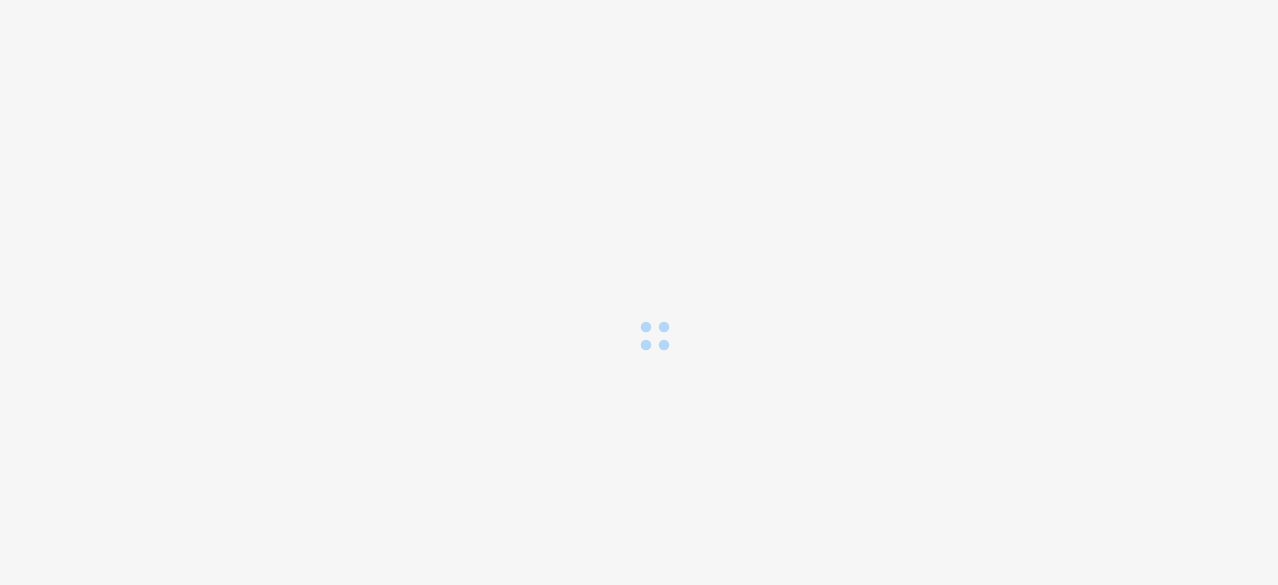 scroll, scrollTop: 0, scrollLeft: 0, axis: both 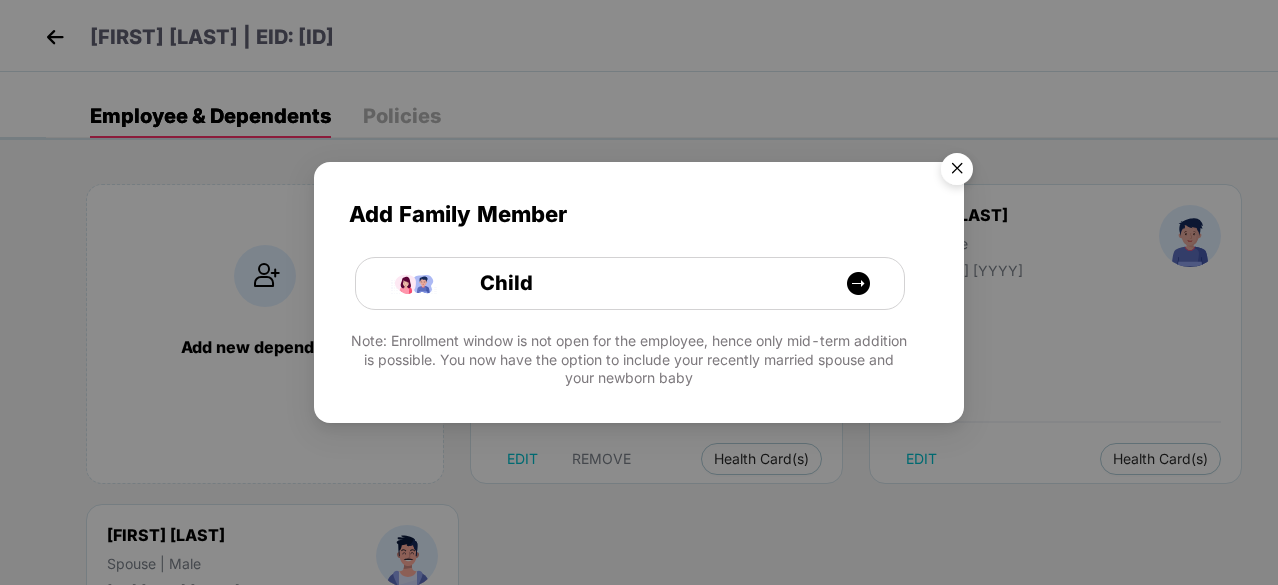 click at bounding box center (957, 172) 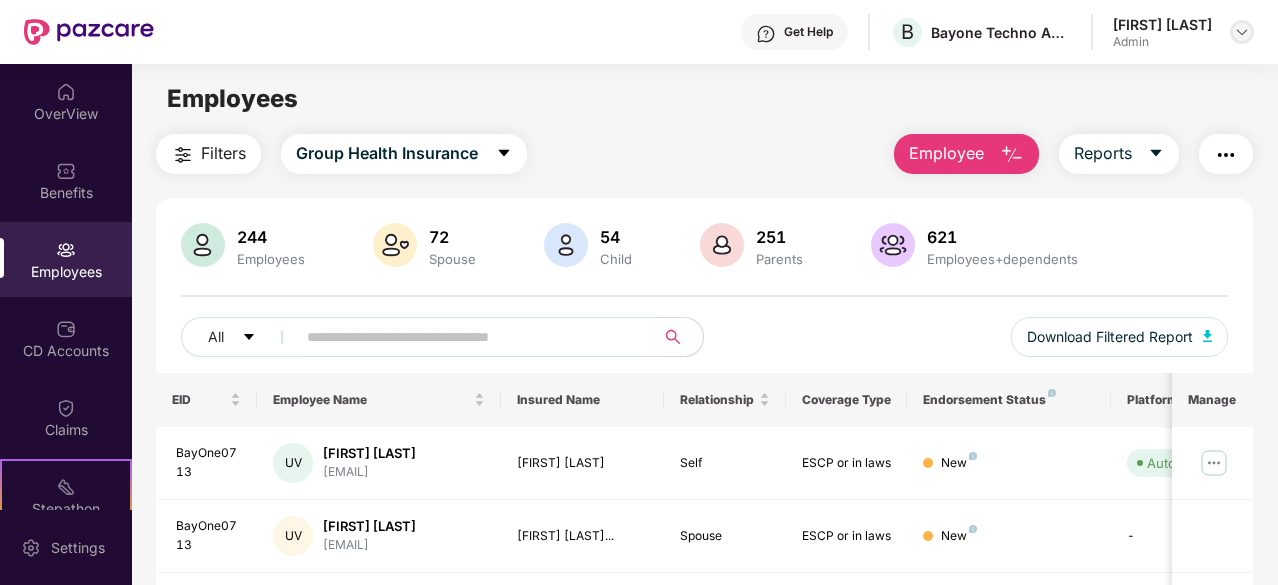 click at bounding box center [1242, 32] 